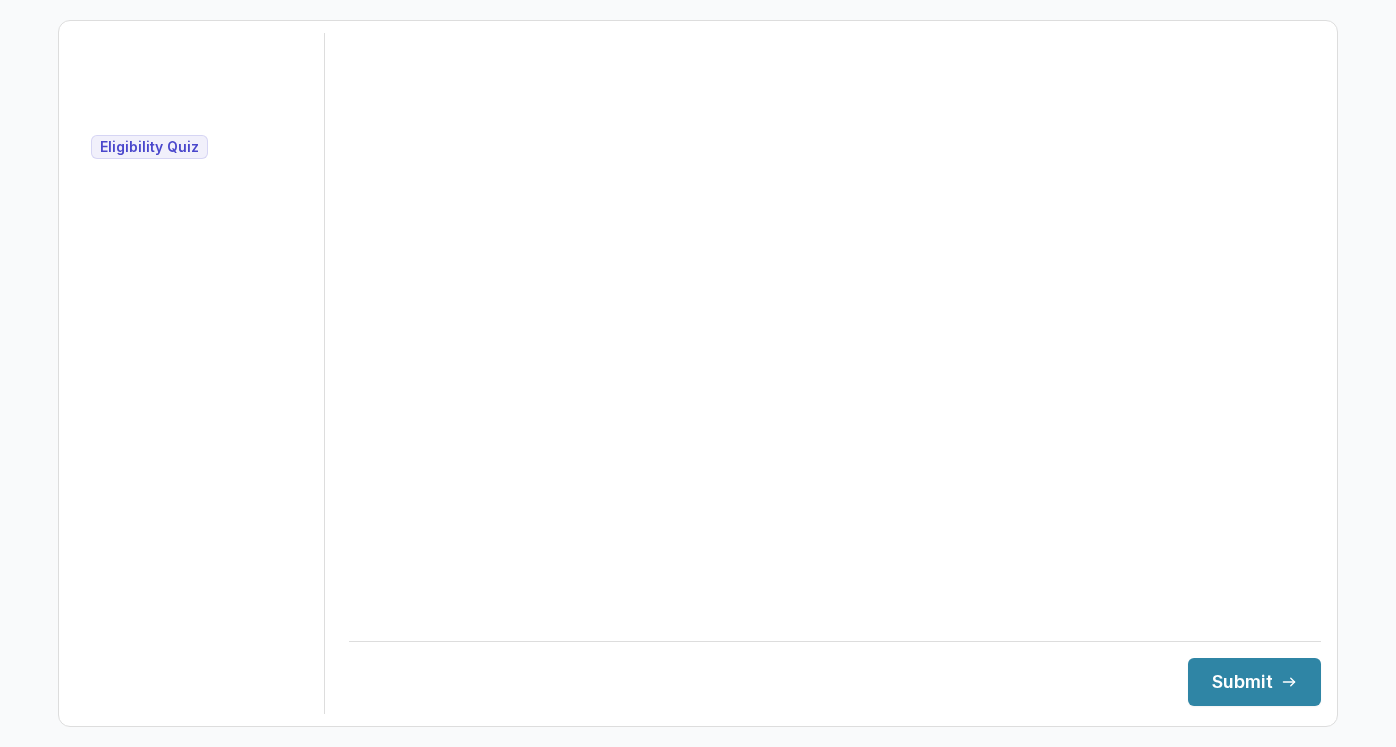 scroll, scrollTop: 0, scrollLeft: 0, axis: both 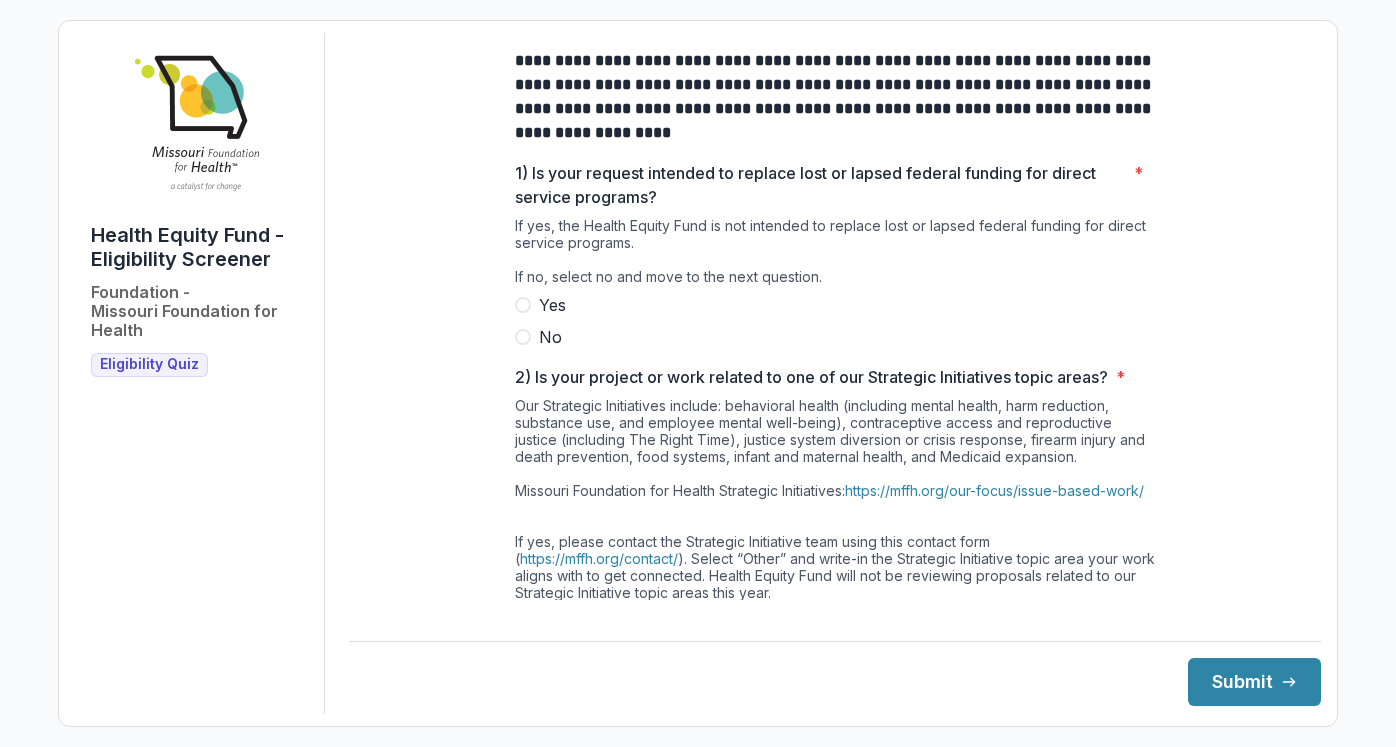 click on "No" at bounding box center (550, 337) 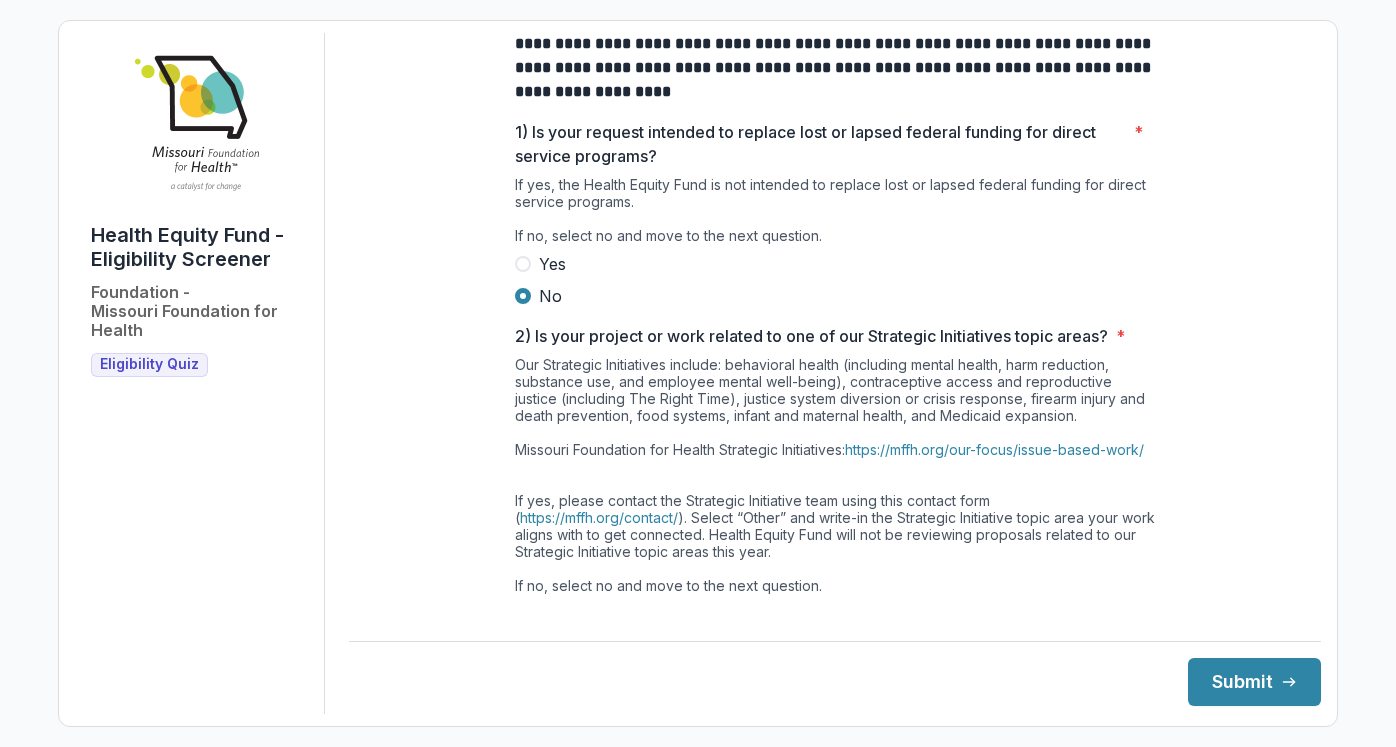 scroll, scrollTop: 42, scrollLeft: 0, axis: vertical 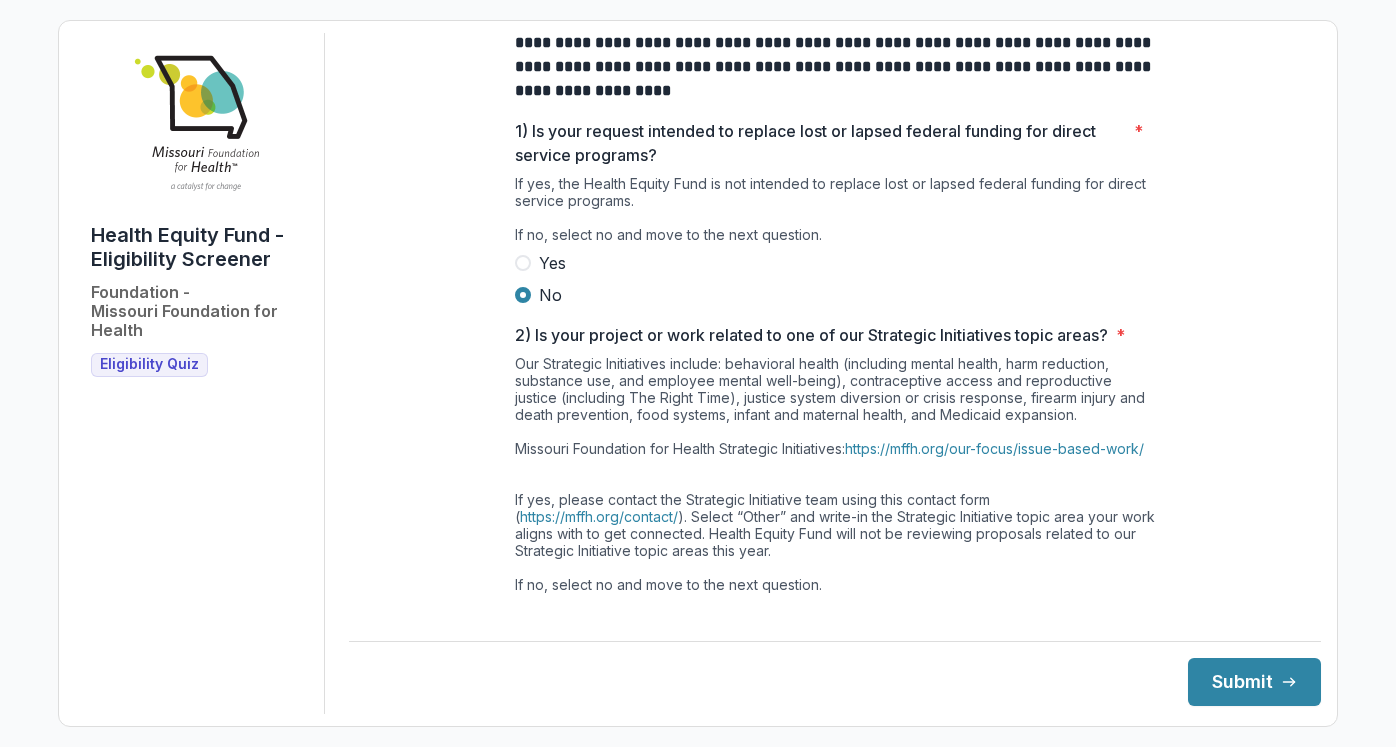 click on "Our Strategic Initiatives include: behavioral health (including mental health, harm reduction, substance use, and employee mental well-being), contraceptive access and reproductive justice (including The Right Time), justice system diversion or crisis response, firearm injury and death prevention, food systems, infant and maternal health, and Medicaid expansion.
Missouri Foundation for Health Strategic Initiatives:  https://mffh.org/our-focus/issue-based-work/
If yes, please contact the Strategic Initiative team using this contact form ( https://mffh.org/contact/ ). Select “Other” and write-in the Strategic Initiative topic area your work aligns with to get connected. Health Equity Fund will not be reviewing proposals related to our Strategic Initiative topic areas this year.
If no, select no and move to the next question." at bounding box center [835, 478] 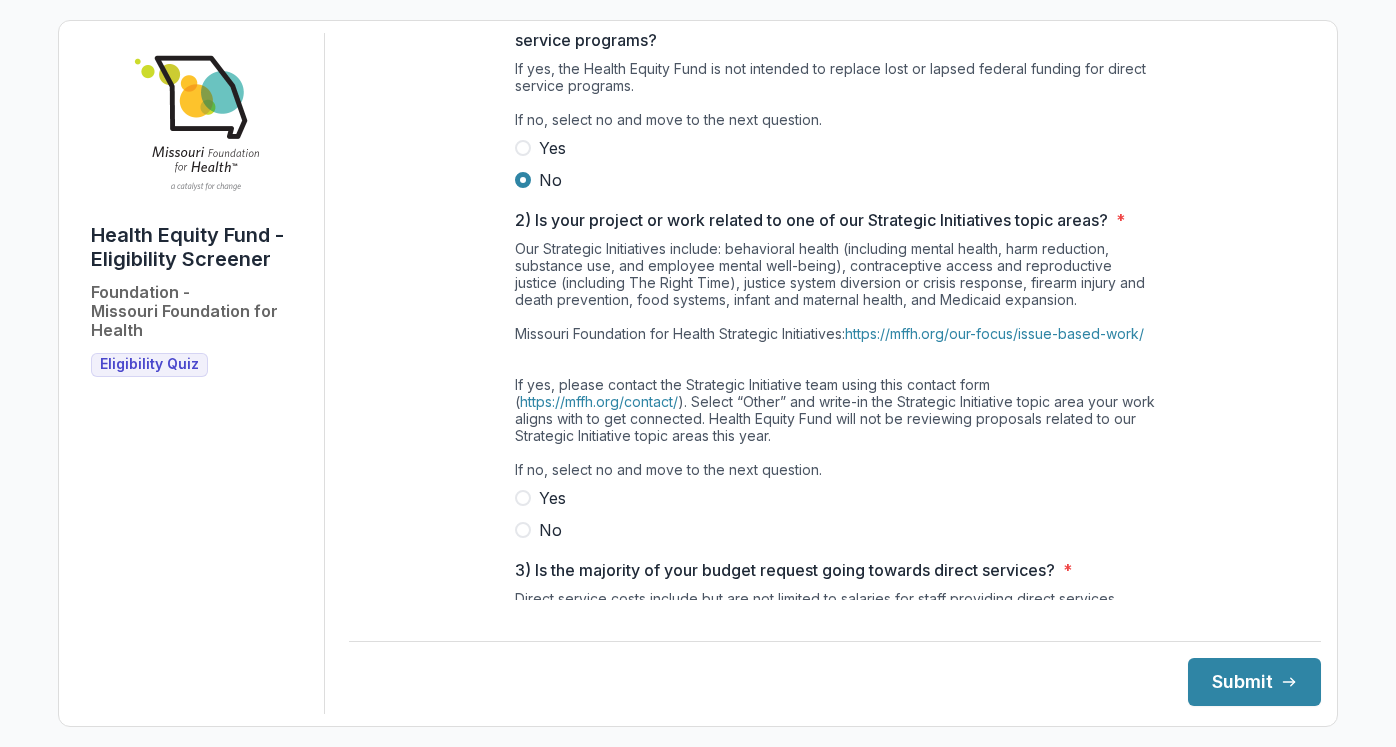 scroll, scrollTop: 165, scrollLeft: 0, axis: vertical 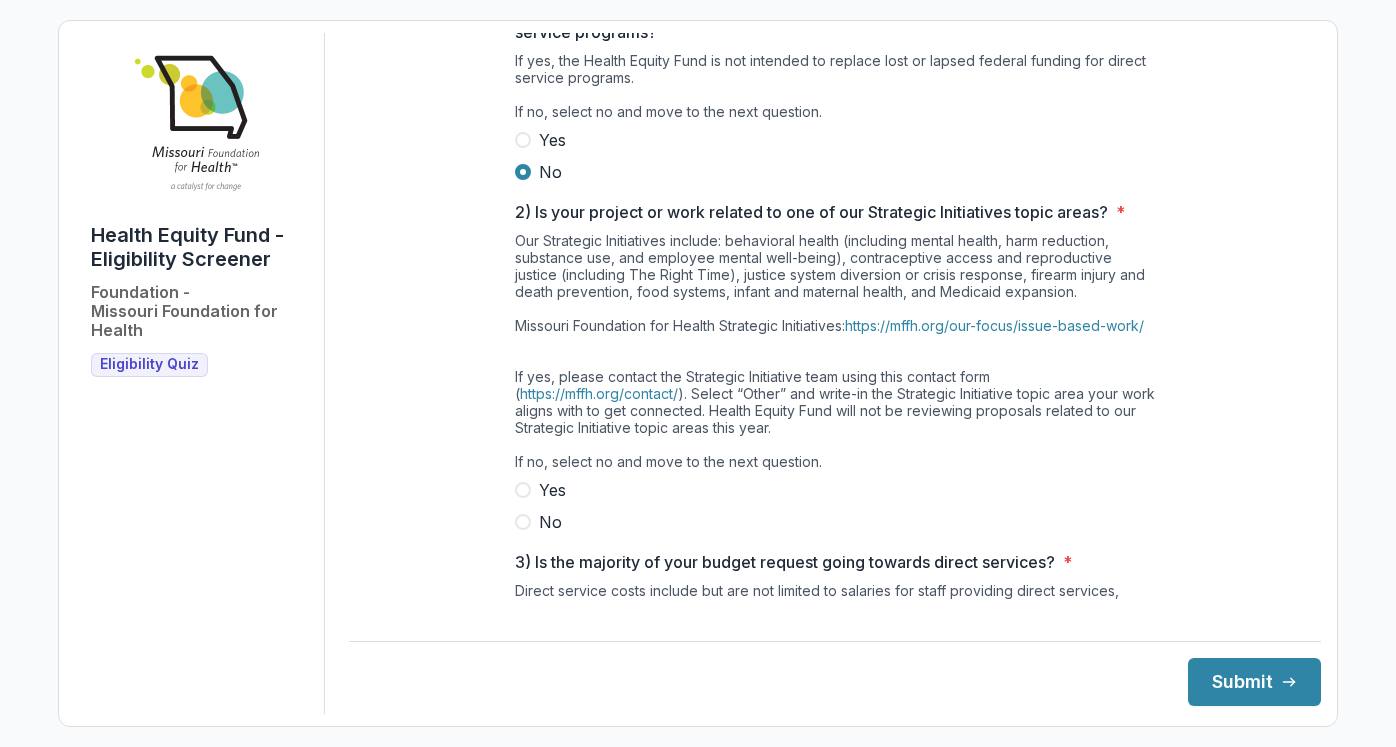 click on "No" at bounding box center (835, 522) 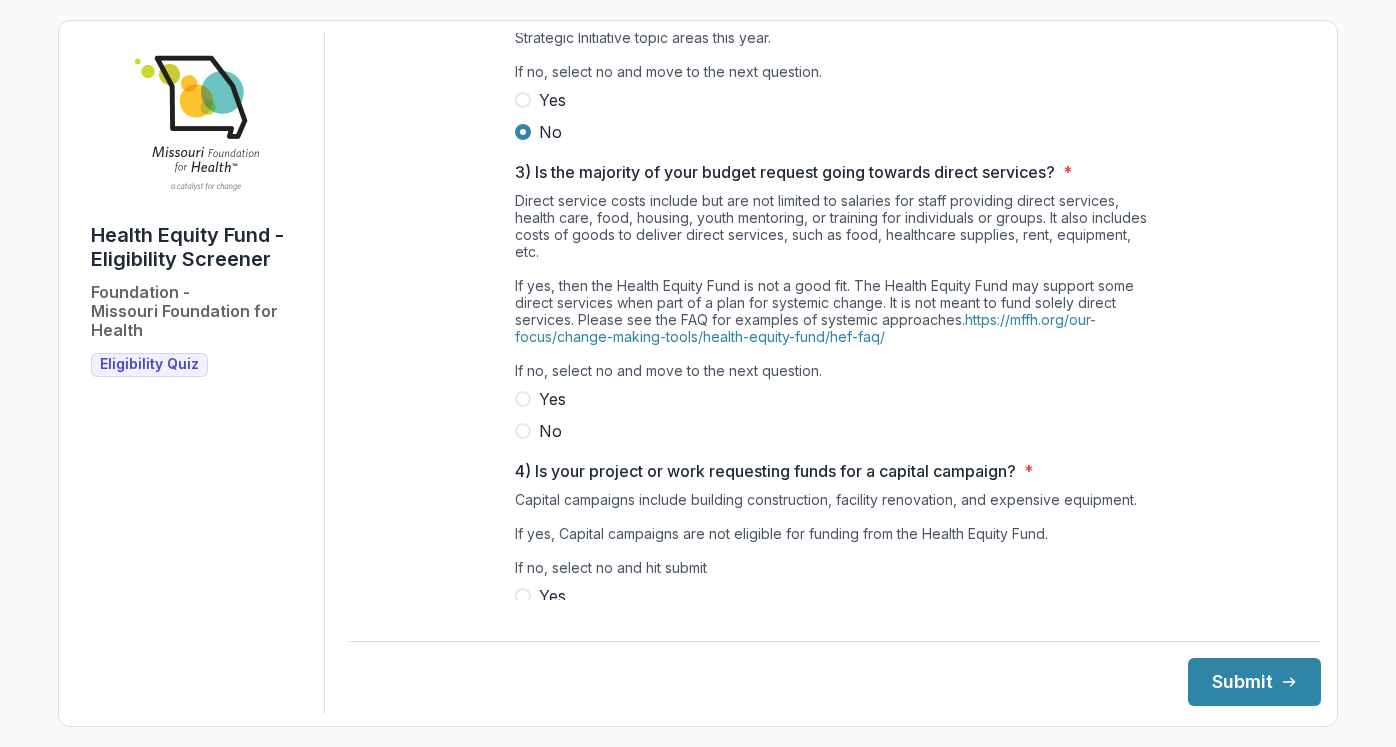 scroll, scrollTop: 556, scrollLeft: 0, axis: vertical 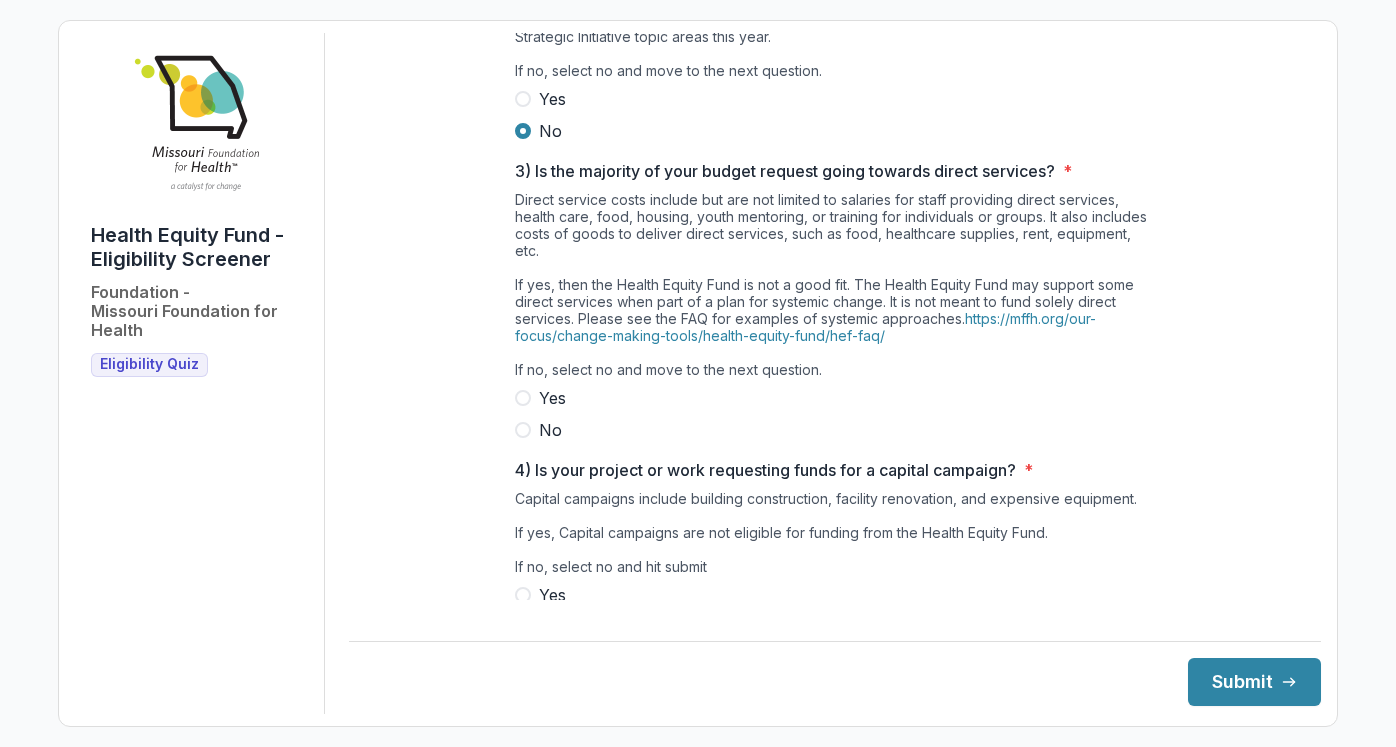 click on "No" at bounding box center [835, 430] 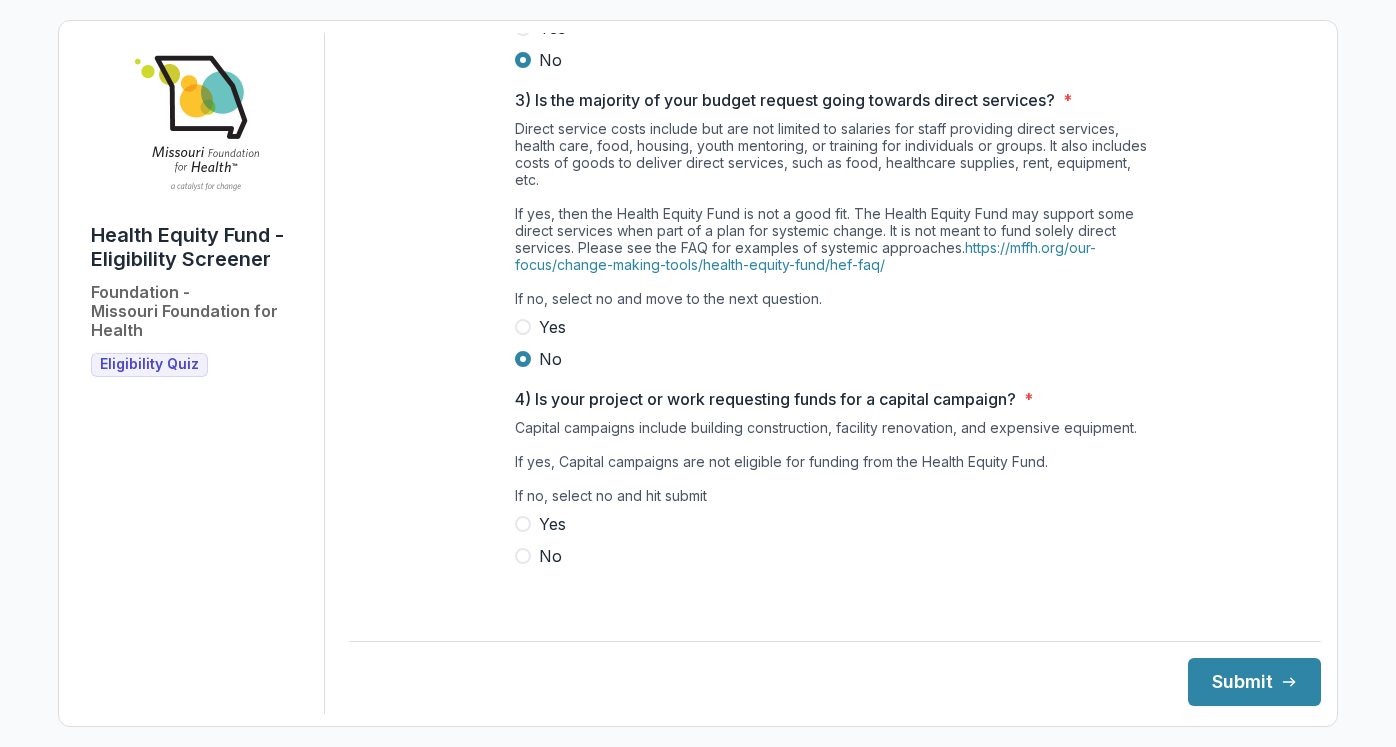 scroll, scrollTop: 644, scrollLeft: 0, axis: vertical 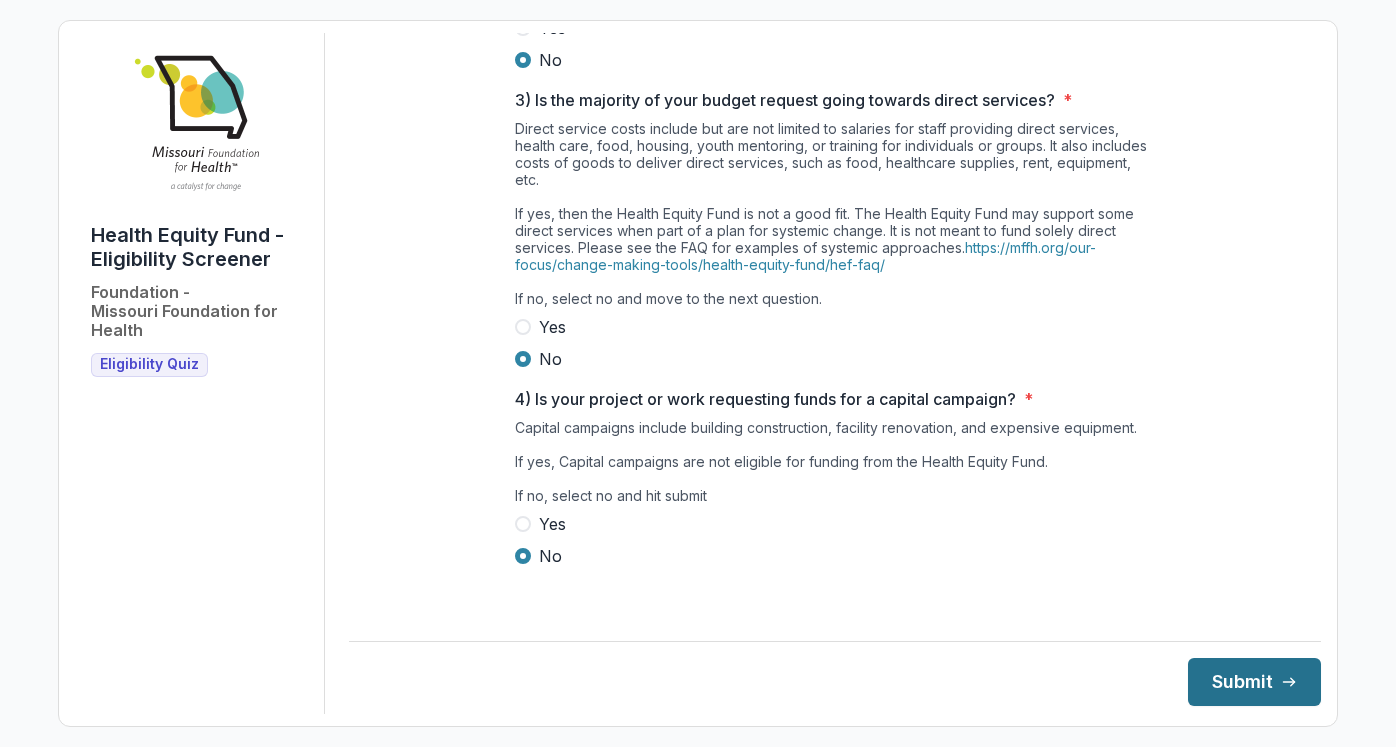 click on "Submit" at bounding box center [1254, 682] 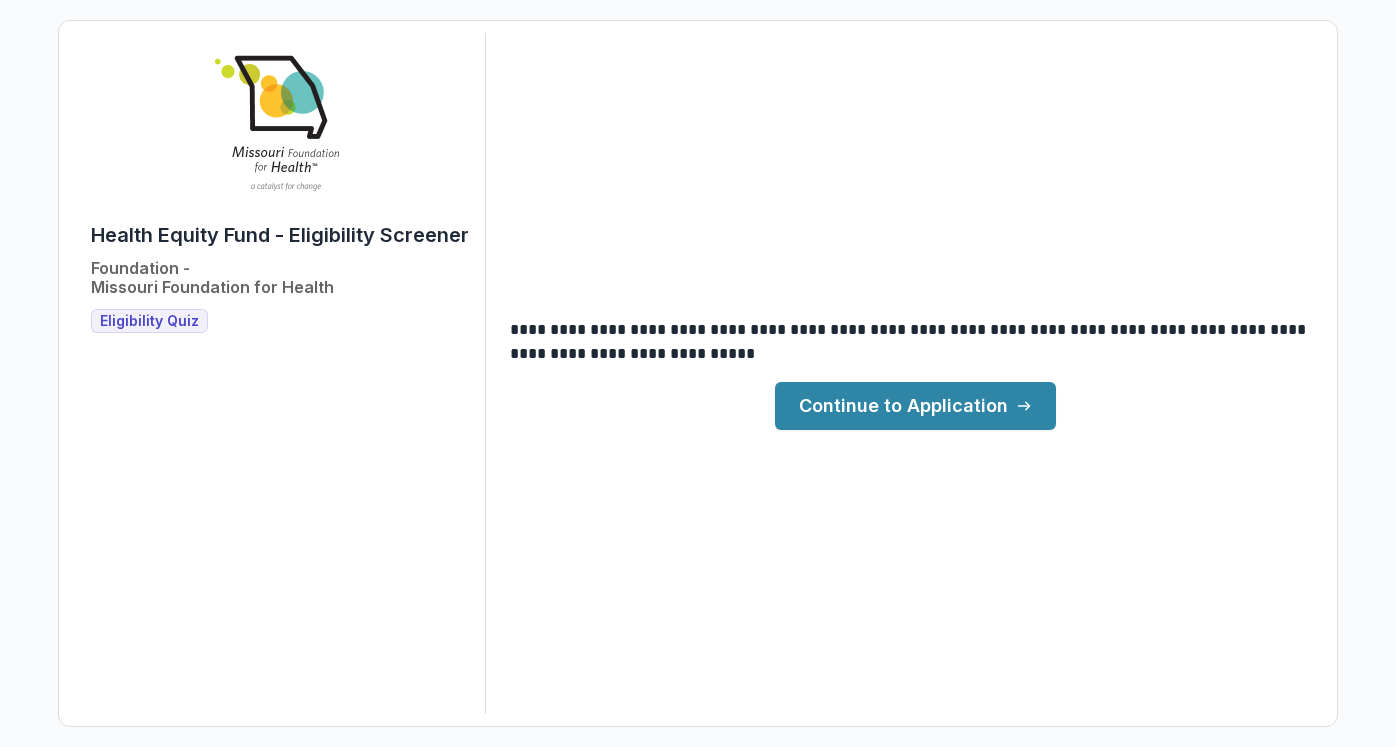 click on "Continue to Application" at bounding box center [915, 406] 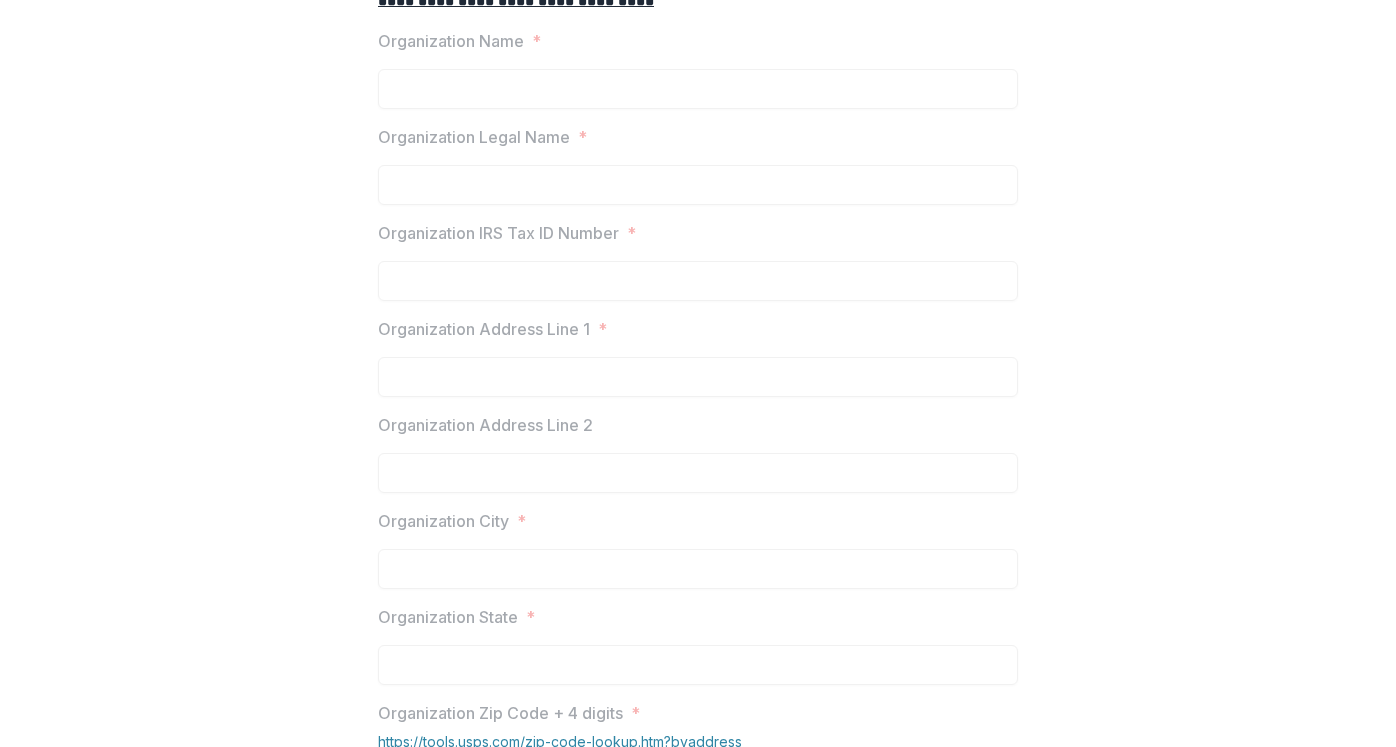 scroll, scrollTop: 0, scrollLeft: 0, axis: both 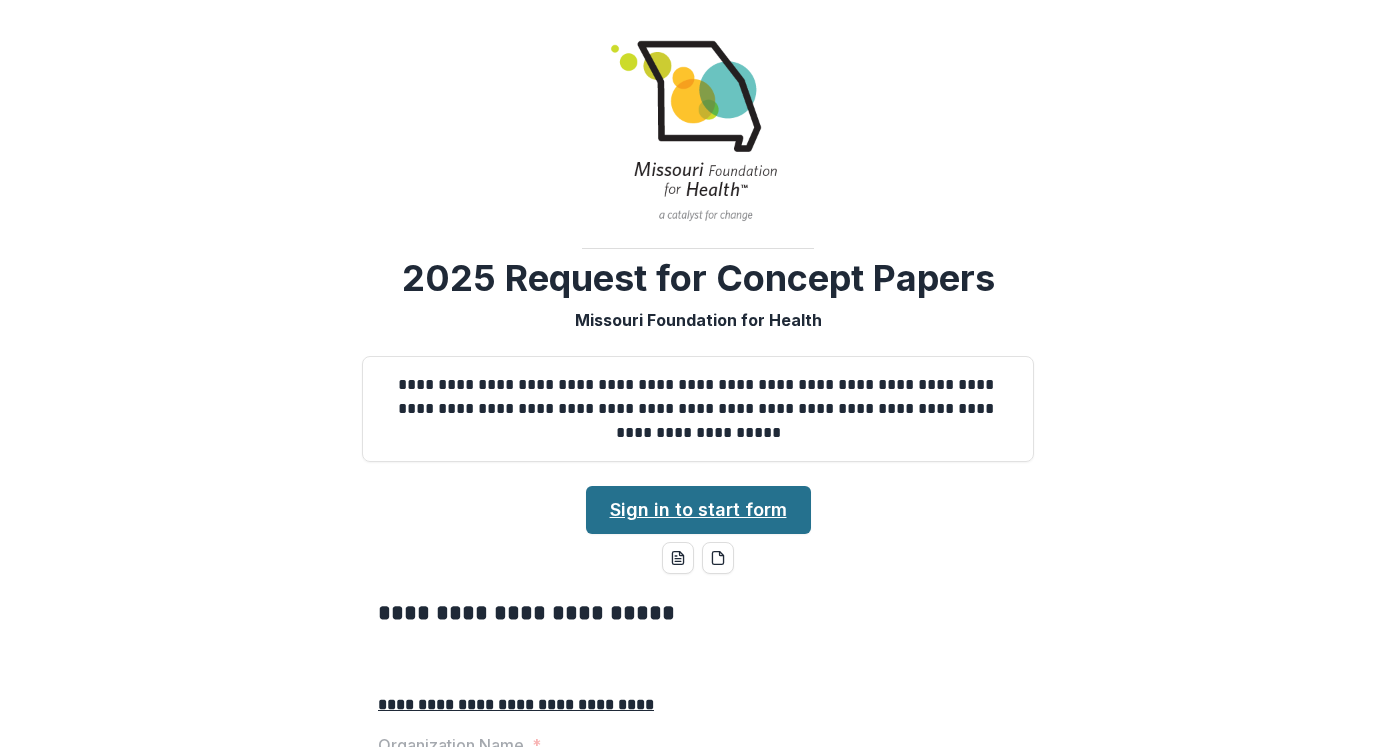 click on "Sign in to start form" at bounding box center [698, 510] 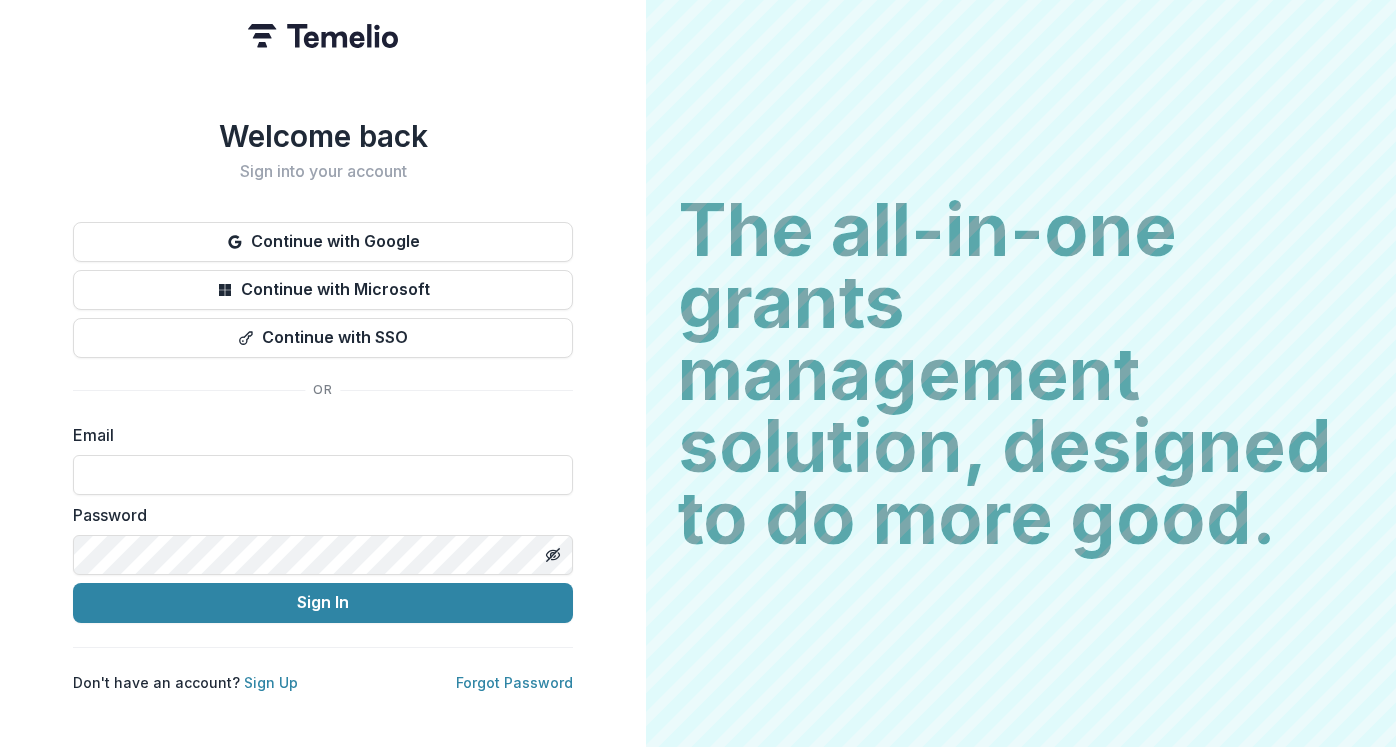 scroll, scrollTop: 0, scrollLeft: 0, axis: both 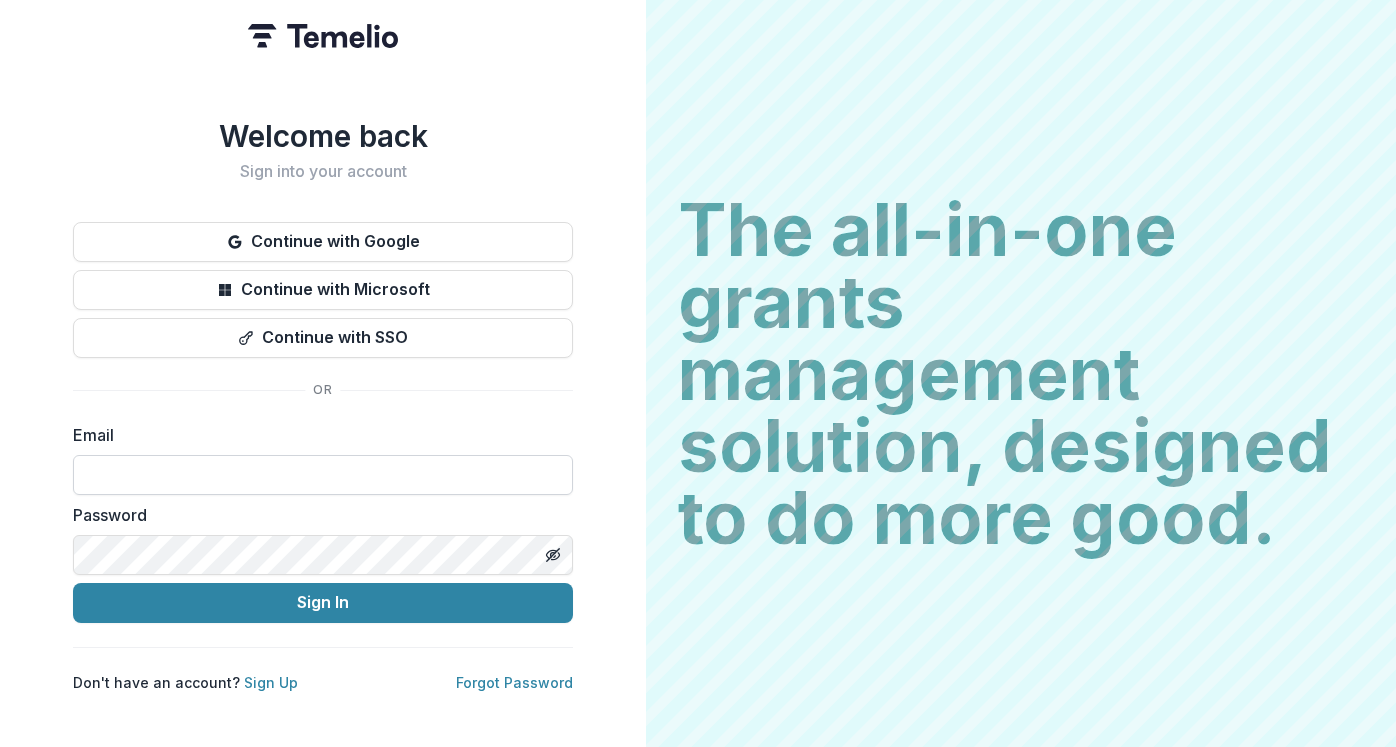 click at bounding box center (323, 475) 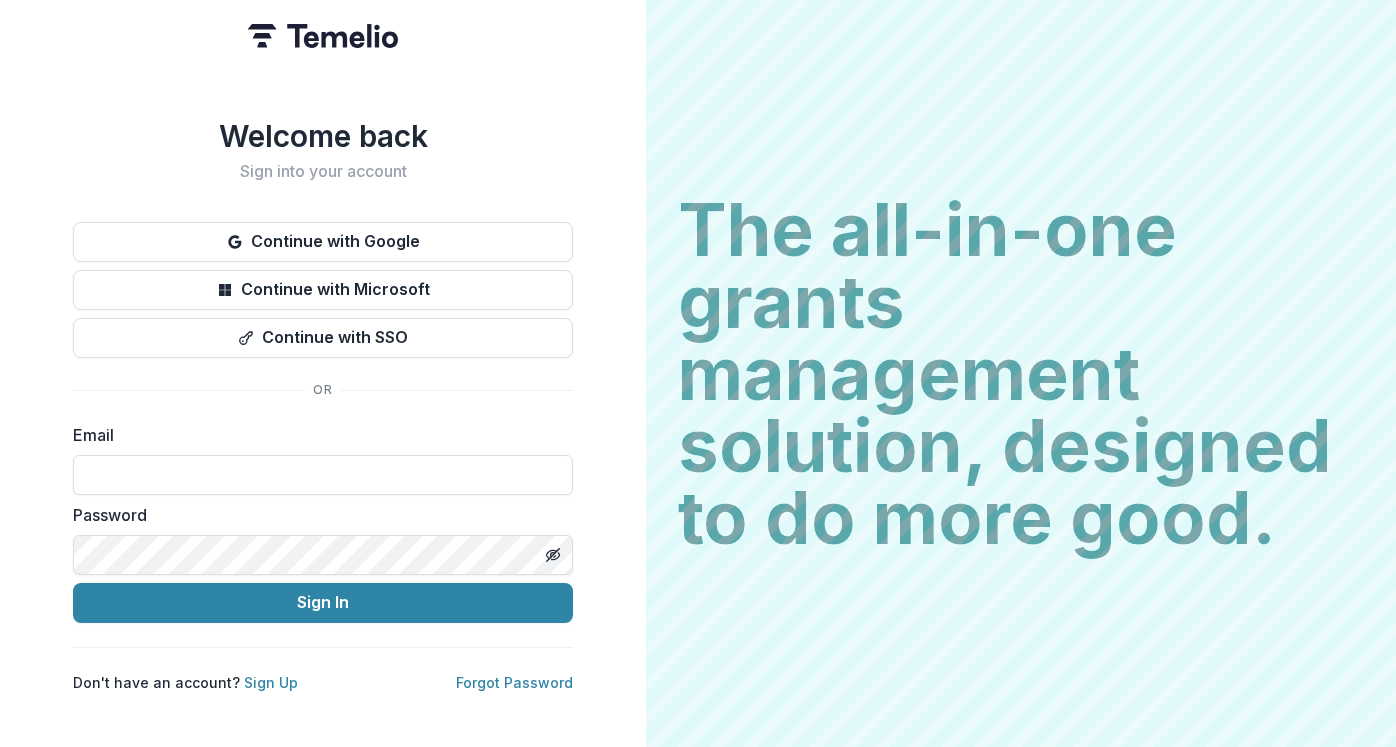 type on "**********" 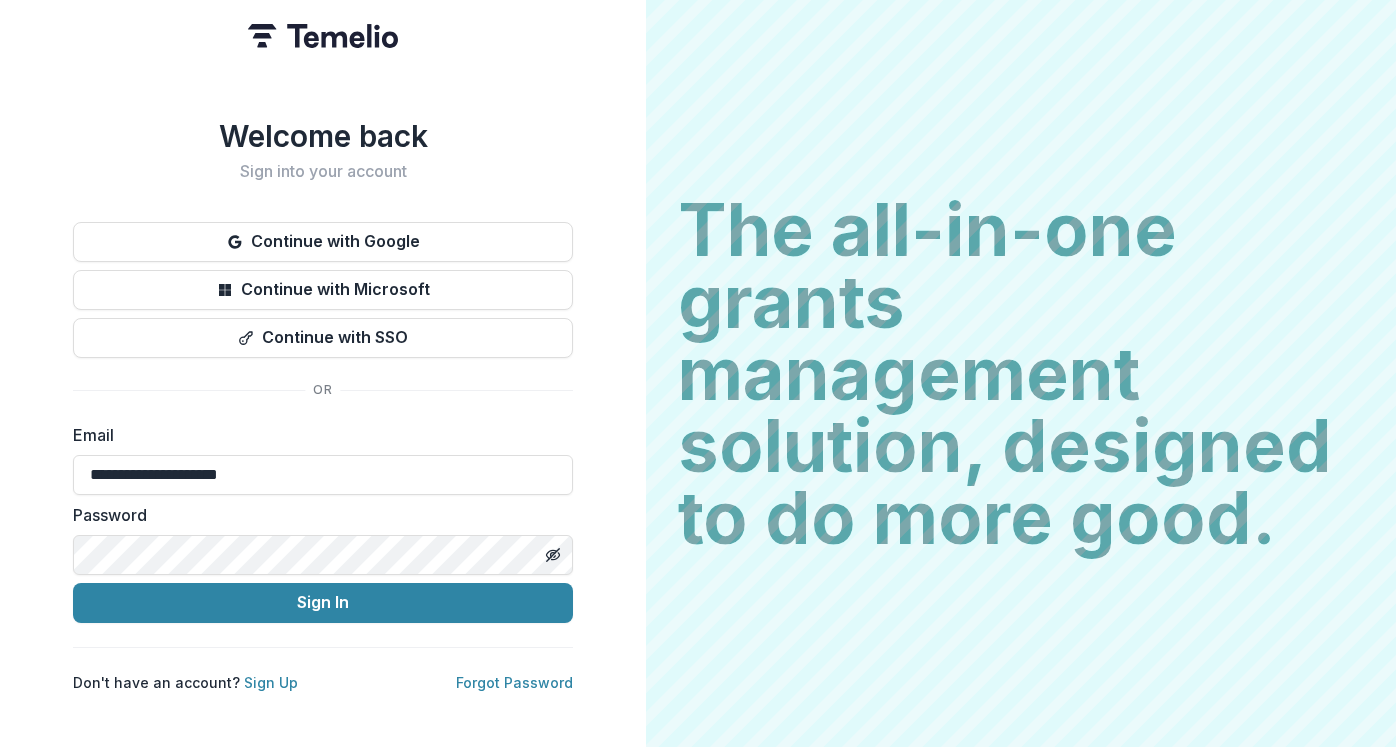 click on "**********" at bounding box center [323, 523] 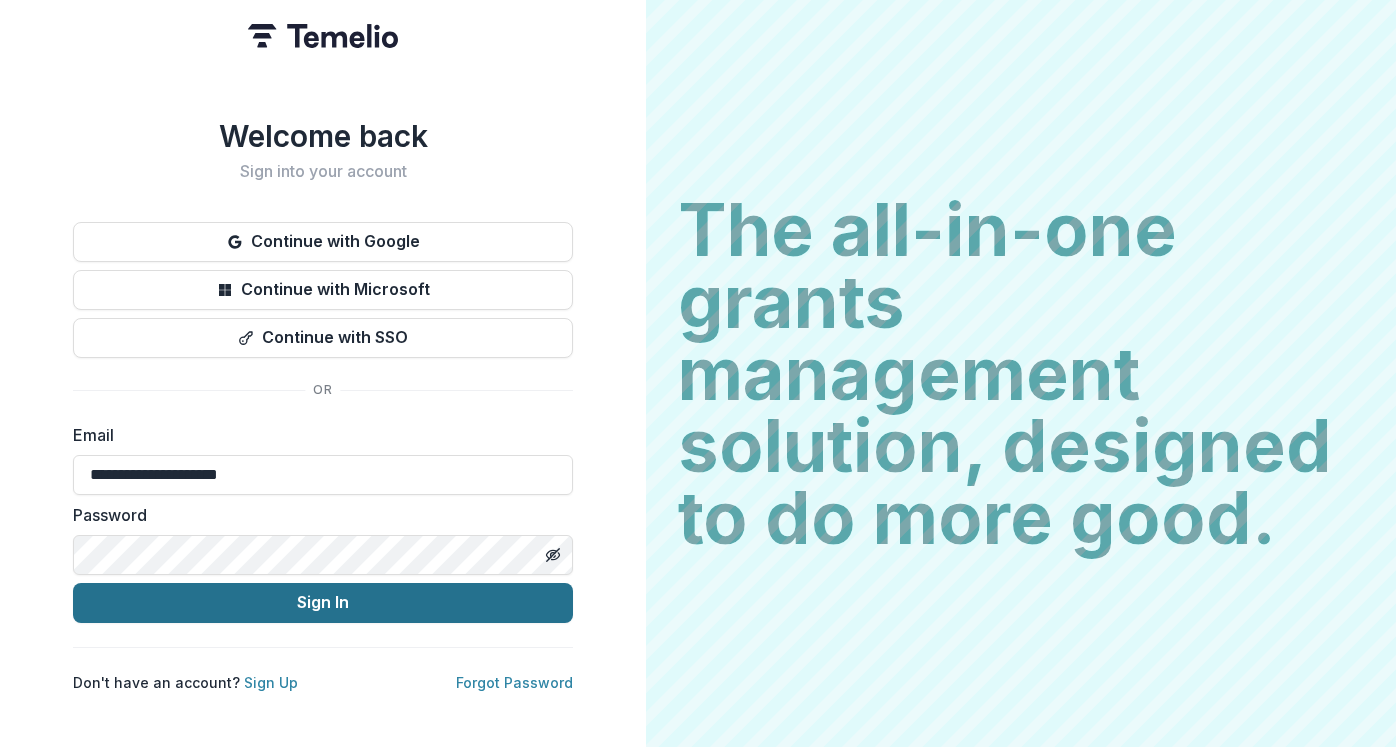 click on "Sign In" at bounding box center [323, 603] 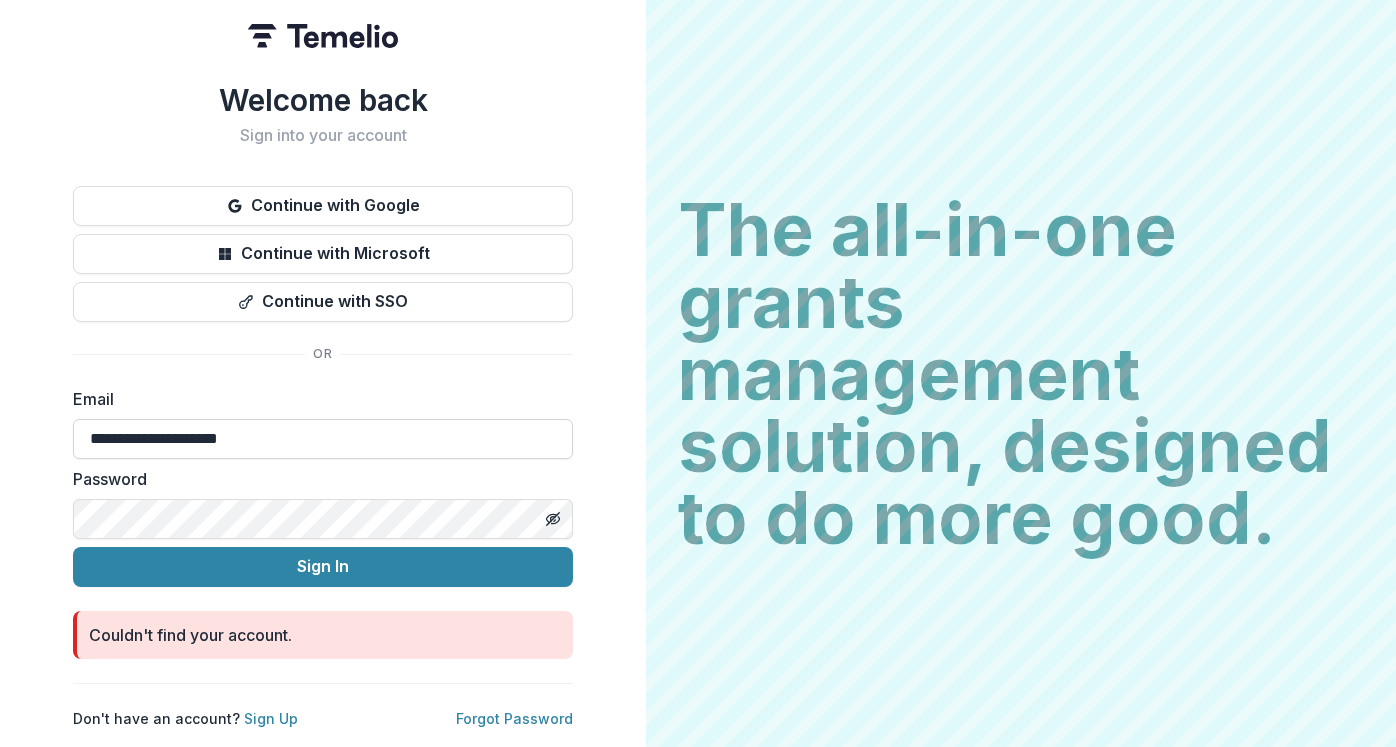 click on "**********" at bounding box center (323, 439) 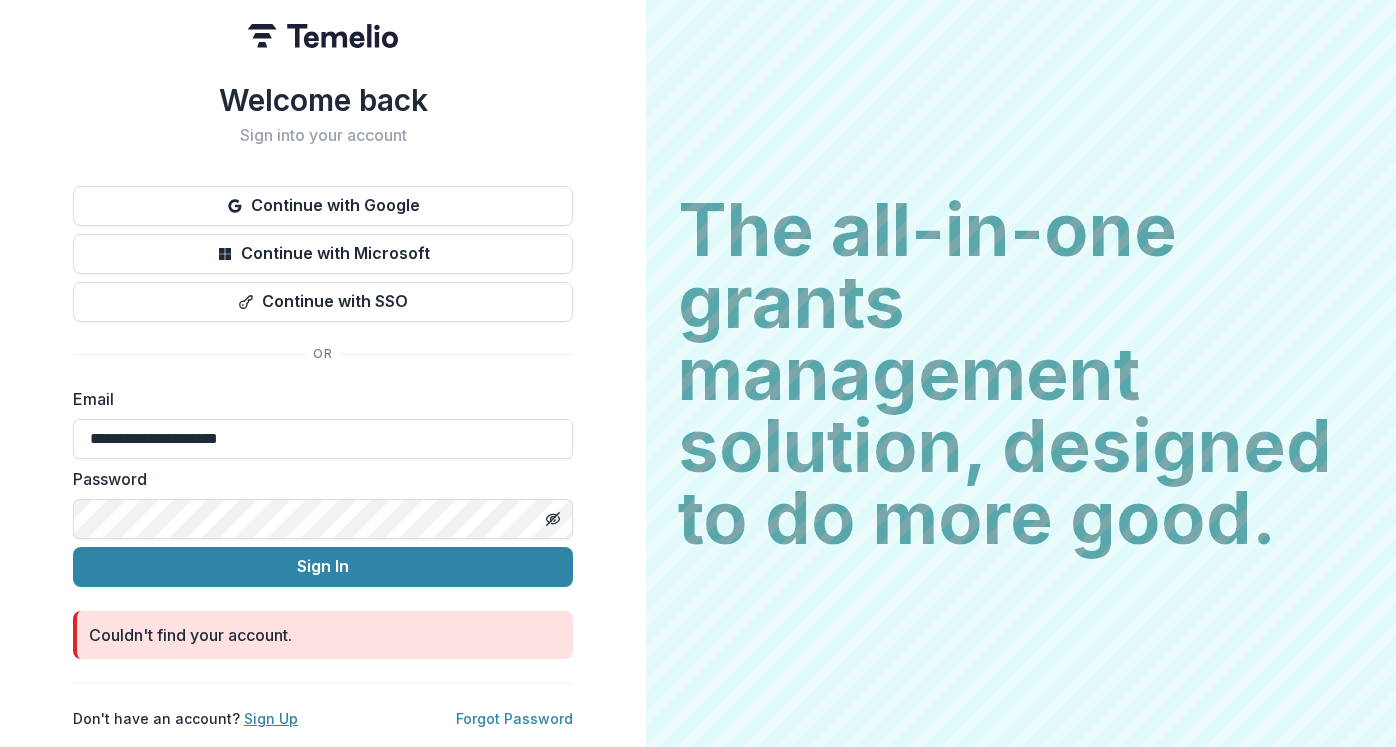 click on "Sign Up" at bounding box center (271, 718) 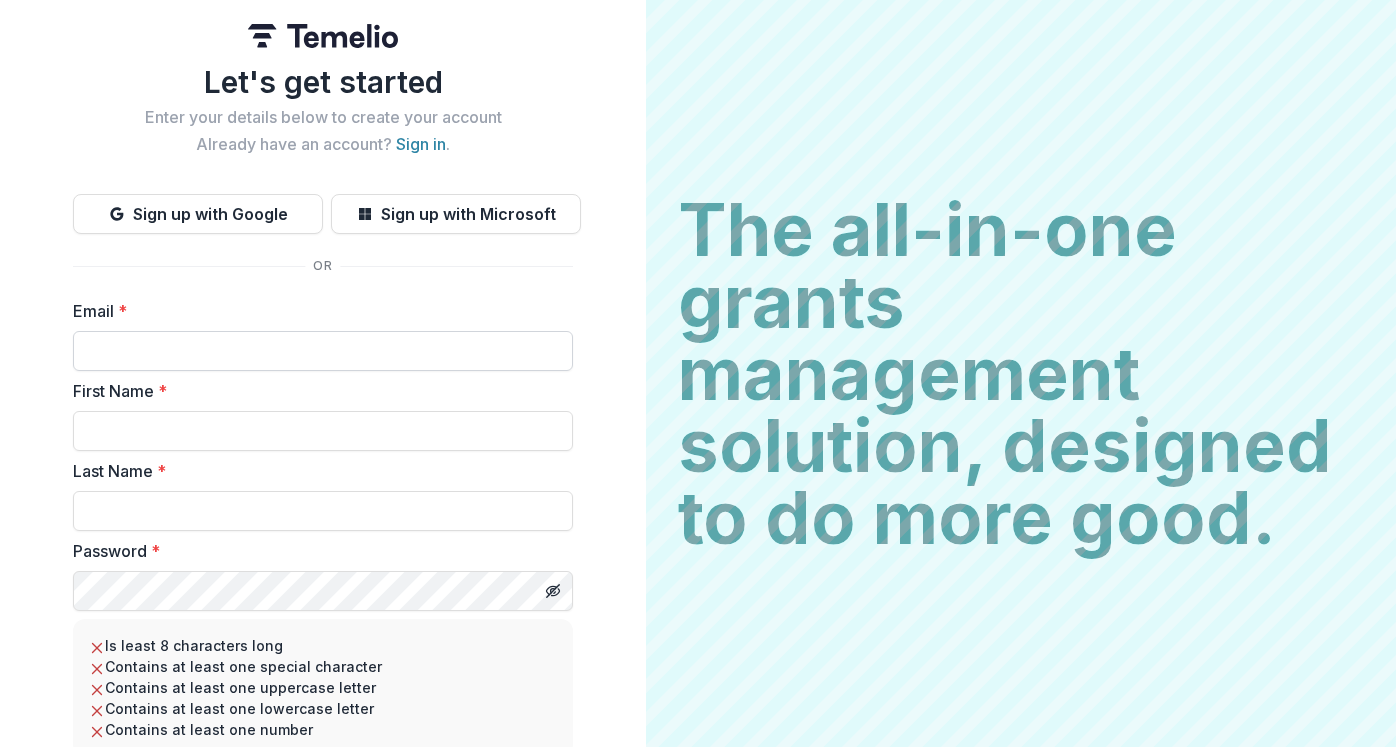 click on "Email *" at bounding box center [323, 351] 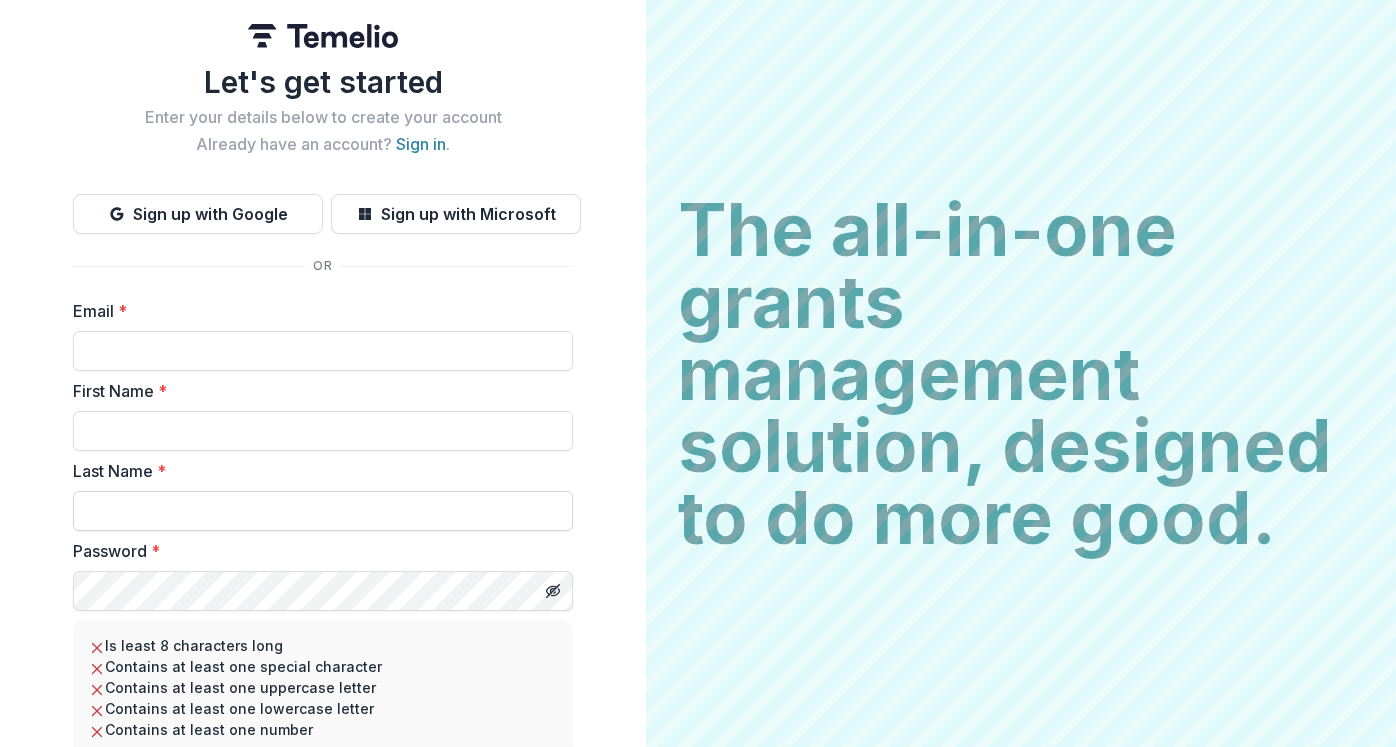 type on "**********" 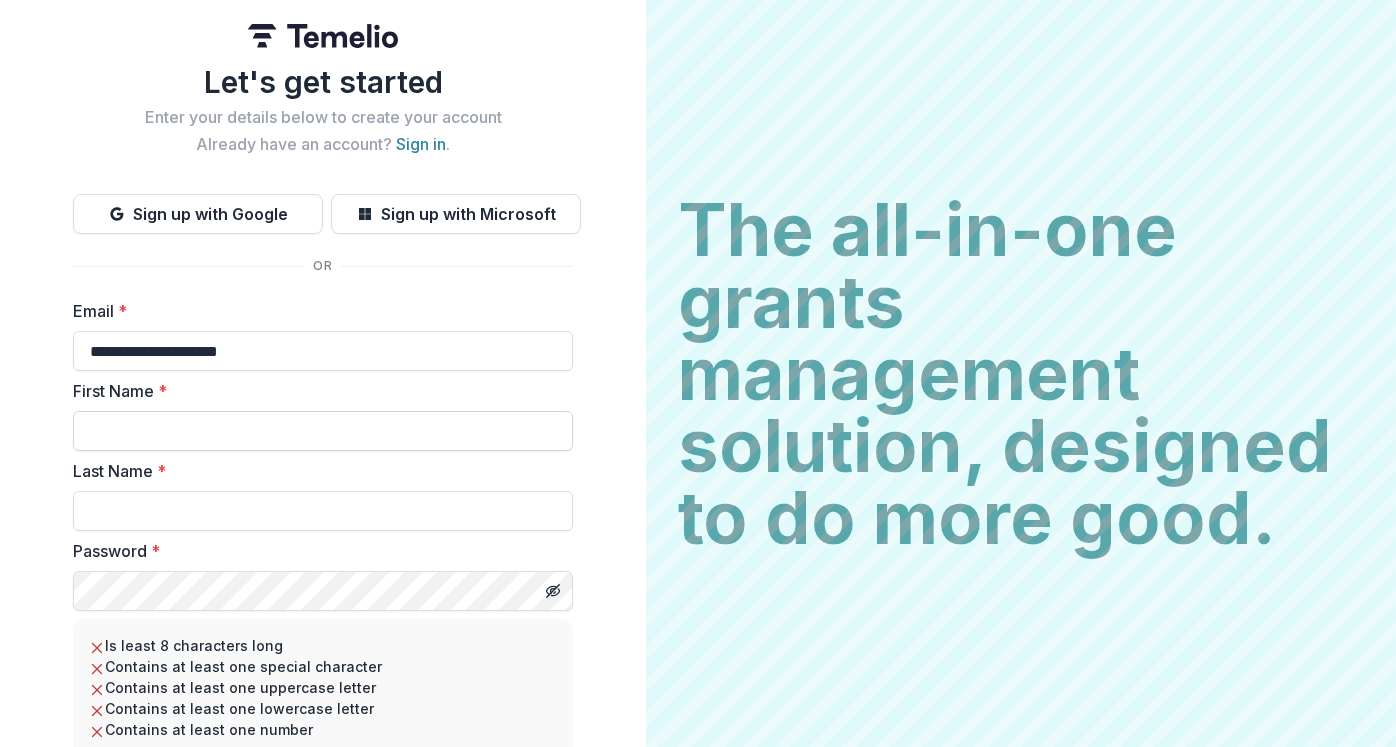 click on "First Name *" at bounding box center [323, 431] 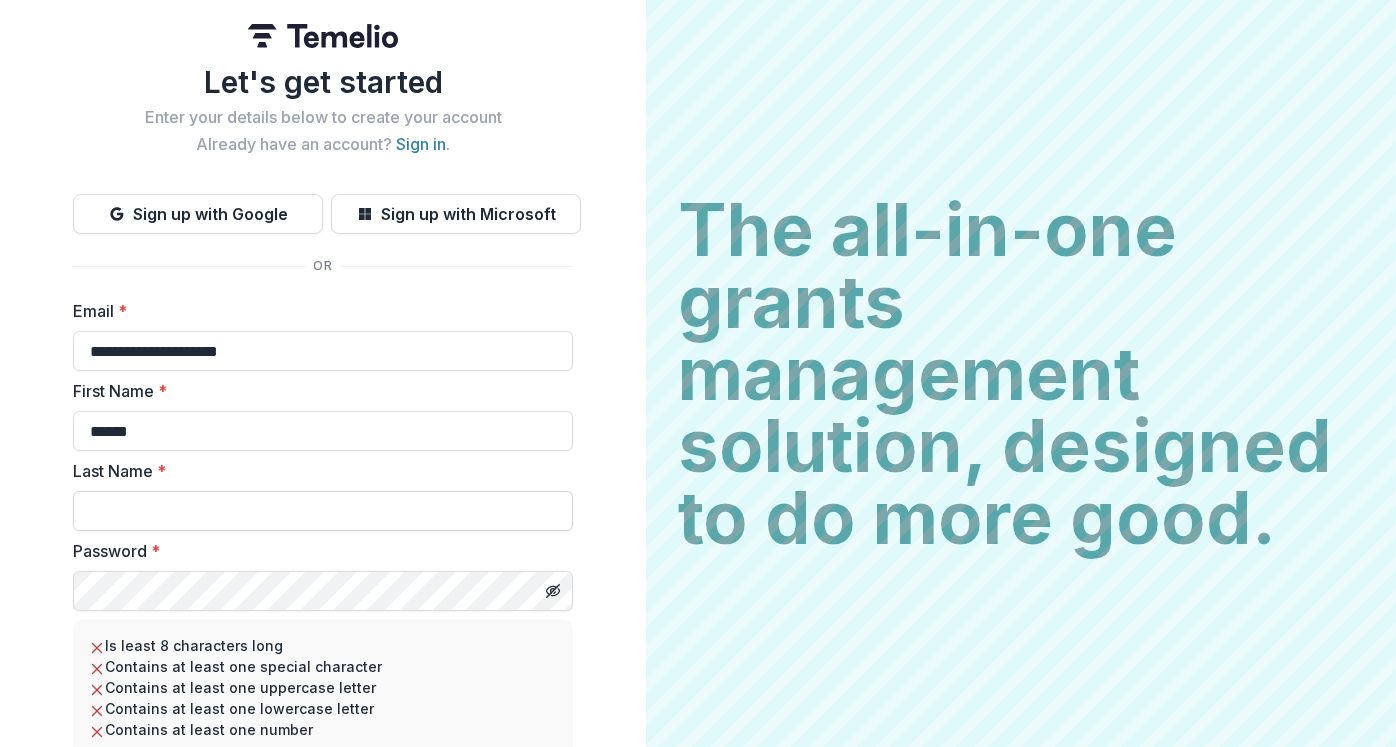 type on "******" 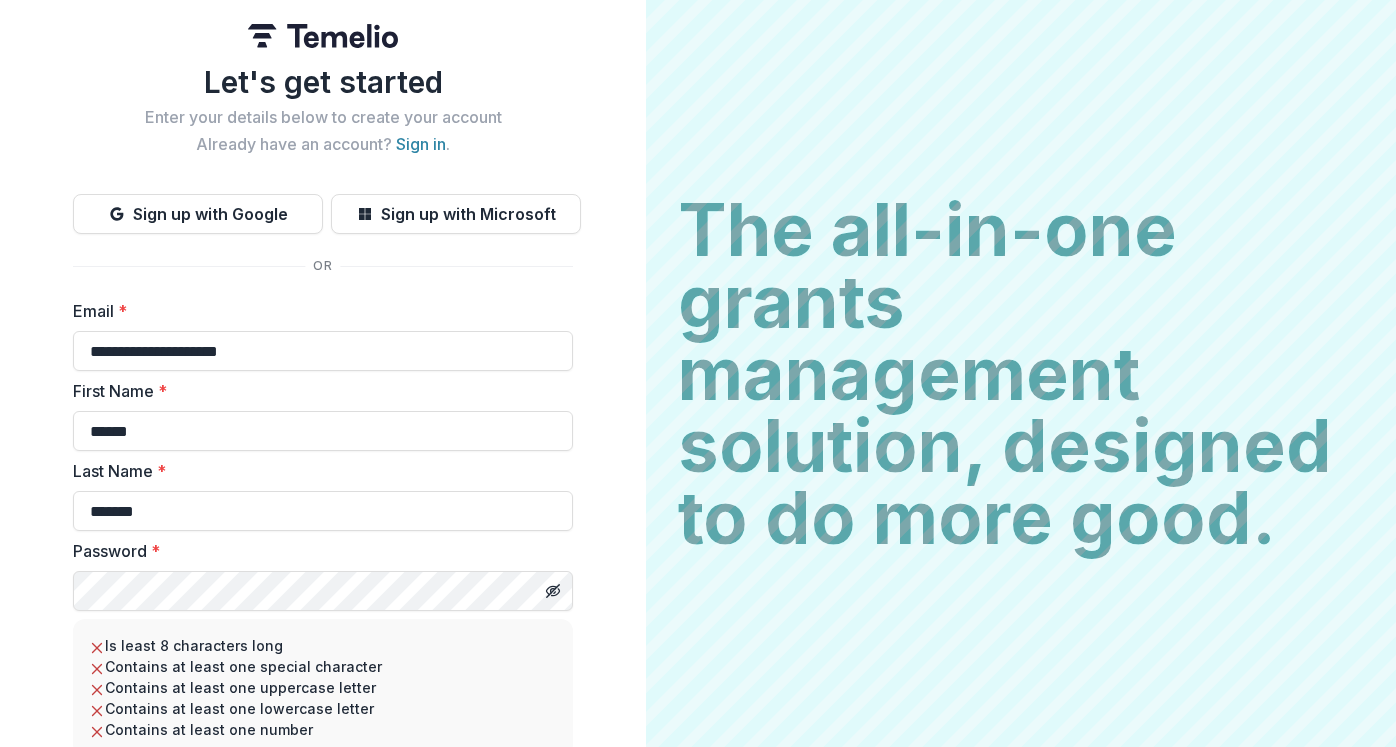 type on "*******" 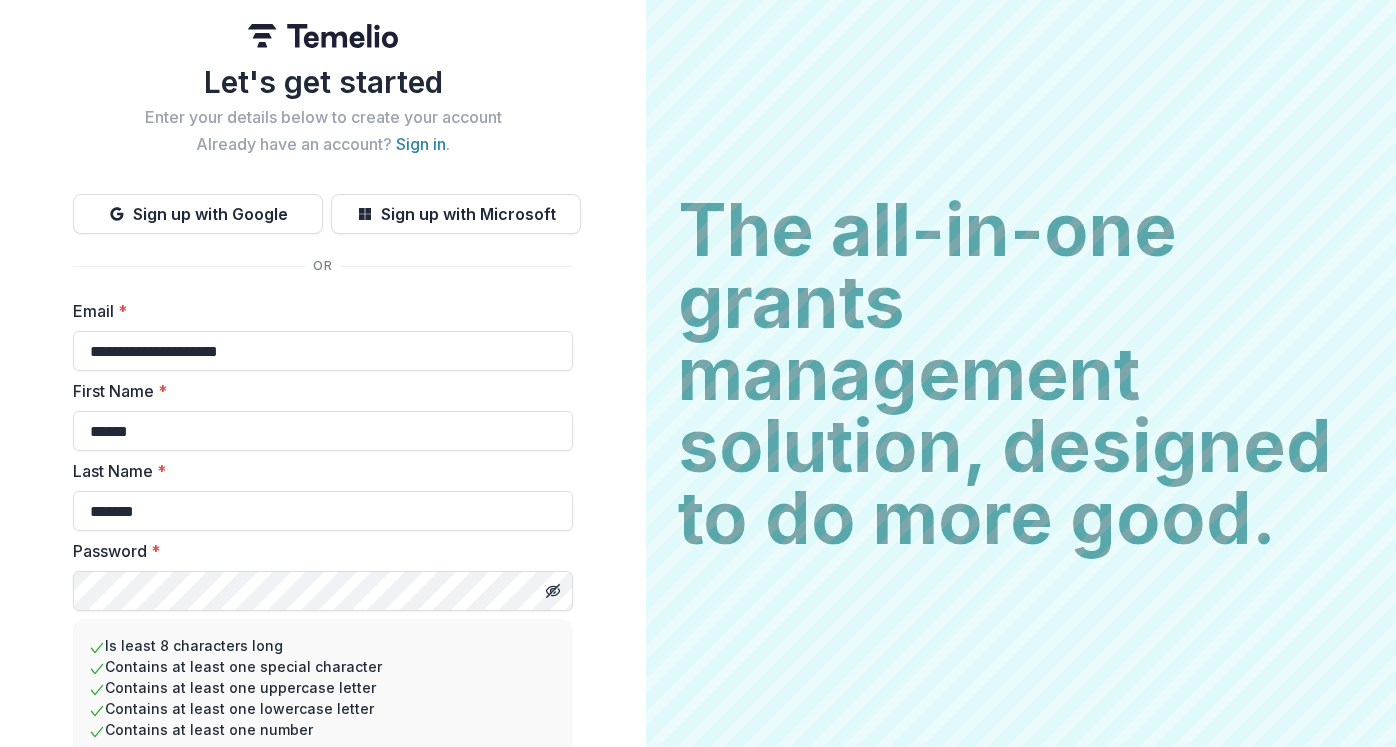 scroll, scrollTop: 10, scrollLeft: 0, axis: vertical 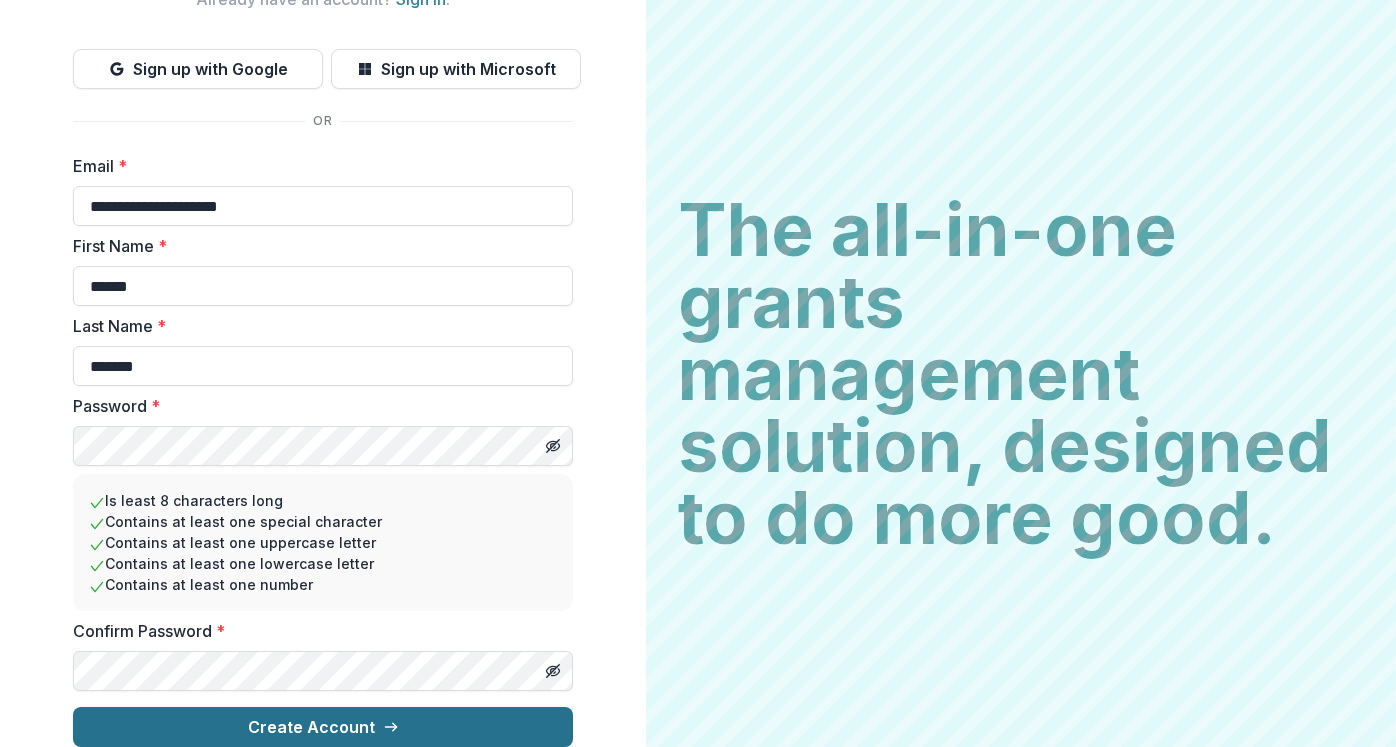 click on "Create Account" at bounding box center [323, 727] 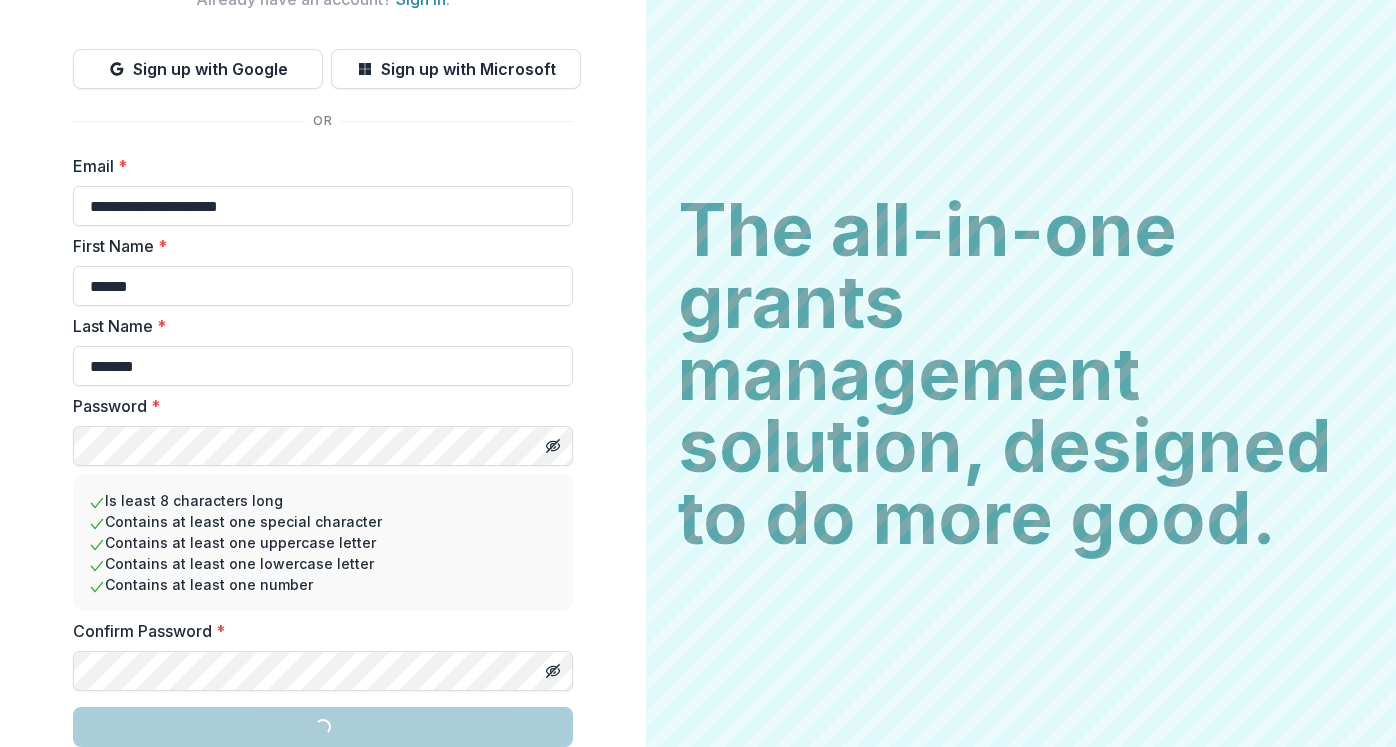 scroll, scrollTop: 161, scrollLeft: 0, axis: vertical 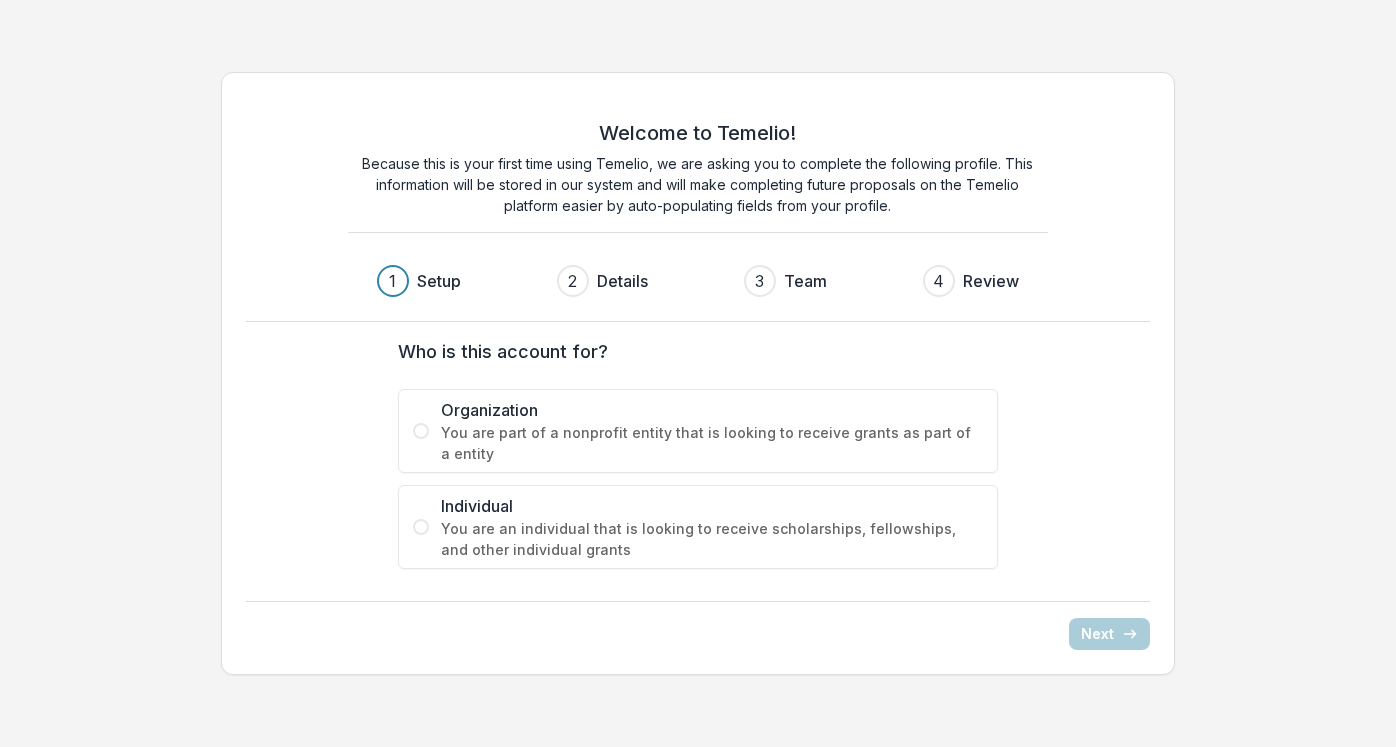 click on "You are part of a nonprofit entity that is looking to receive grants as part of a entity" at bounding box center [712, 443] 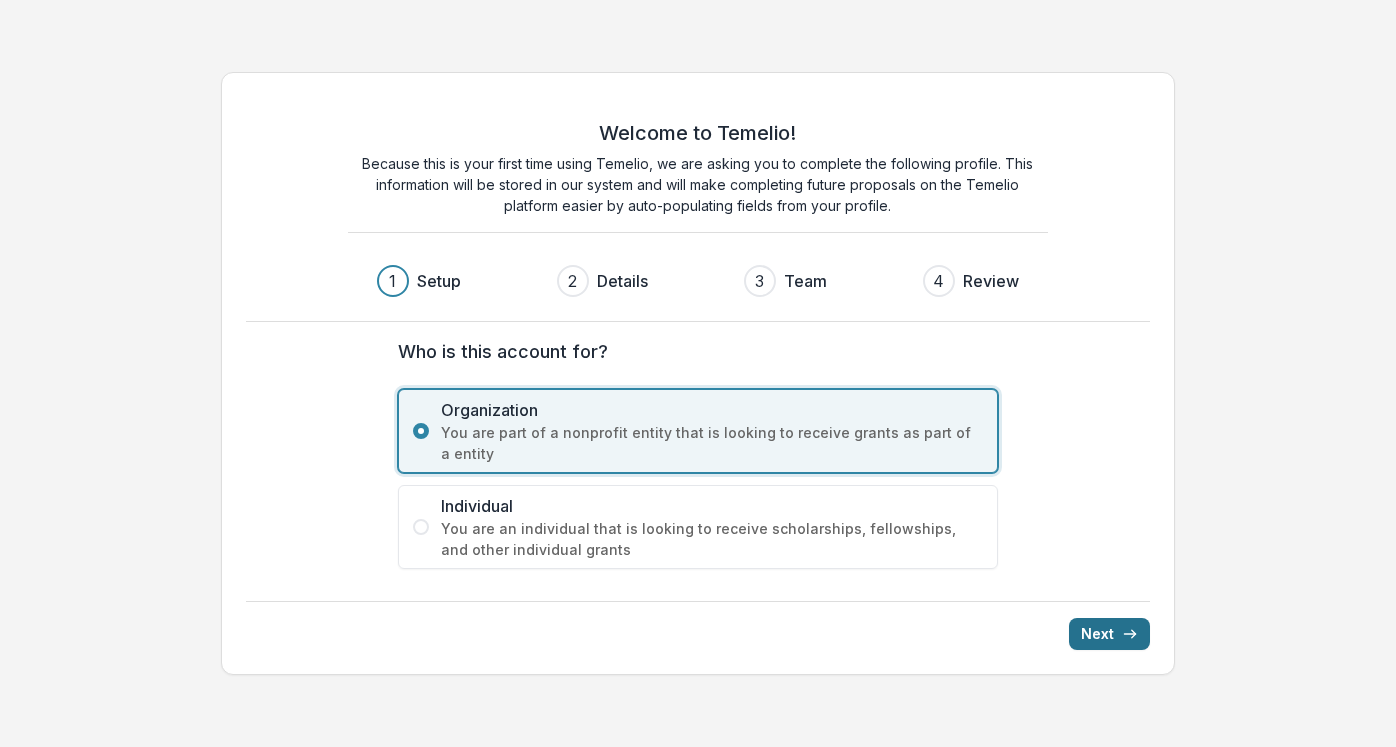 click on "Next" at bounding box center (1109, 634) 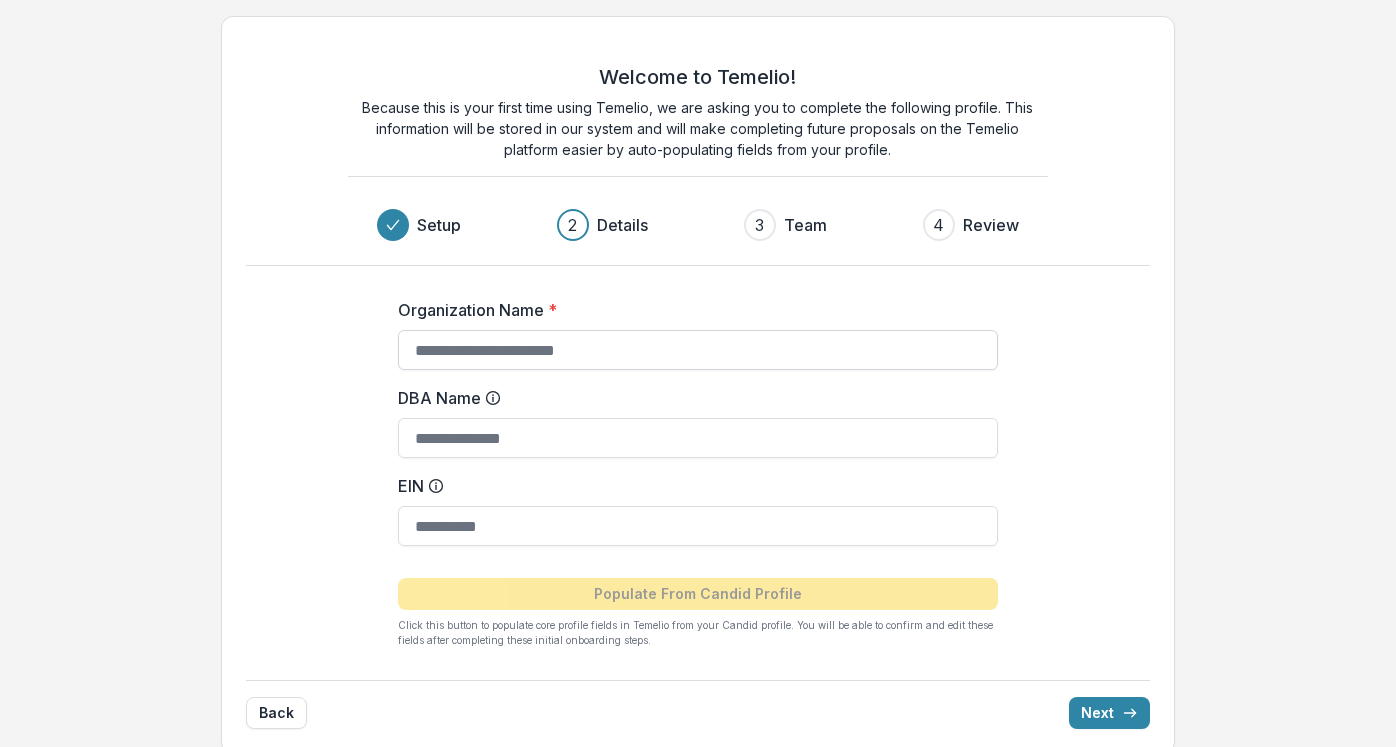 click on "Organization Name *" at bounding box center (698, 350) 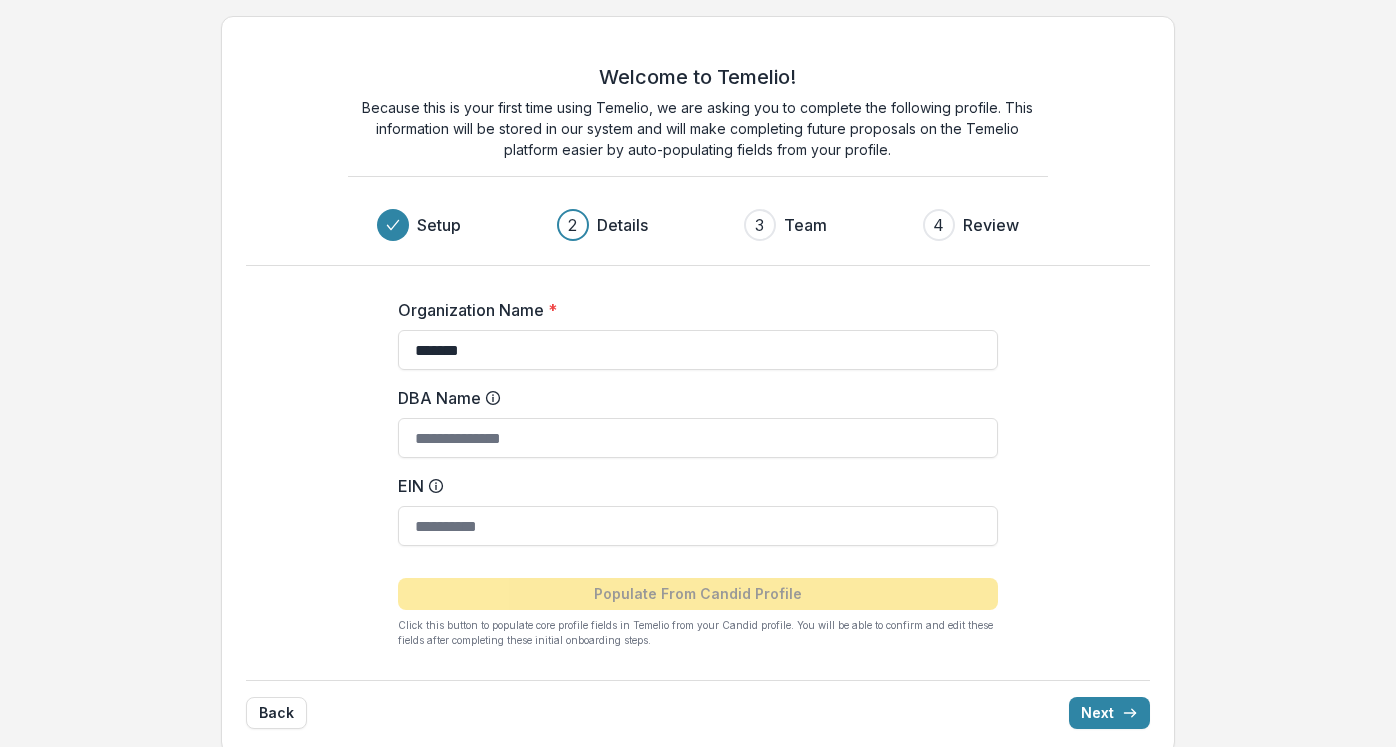 type on "*******" 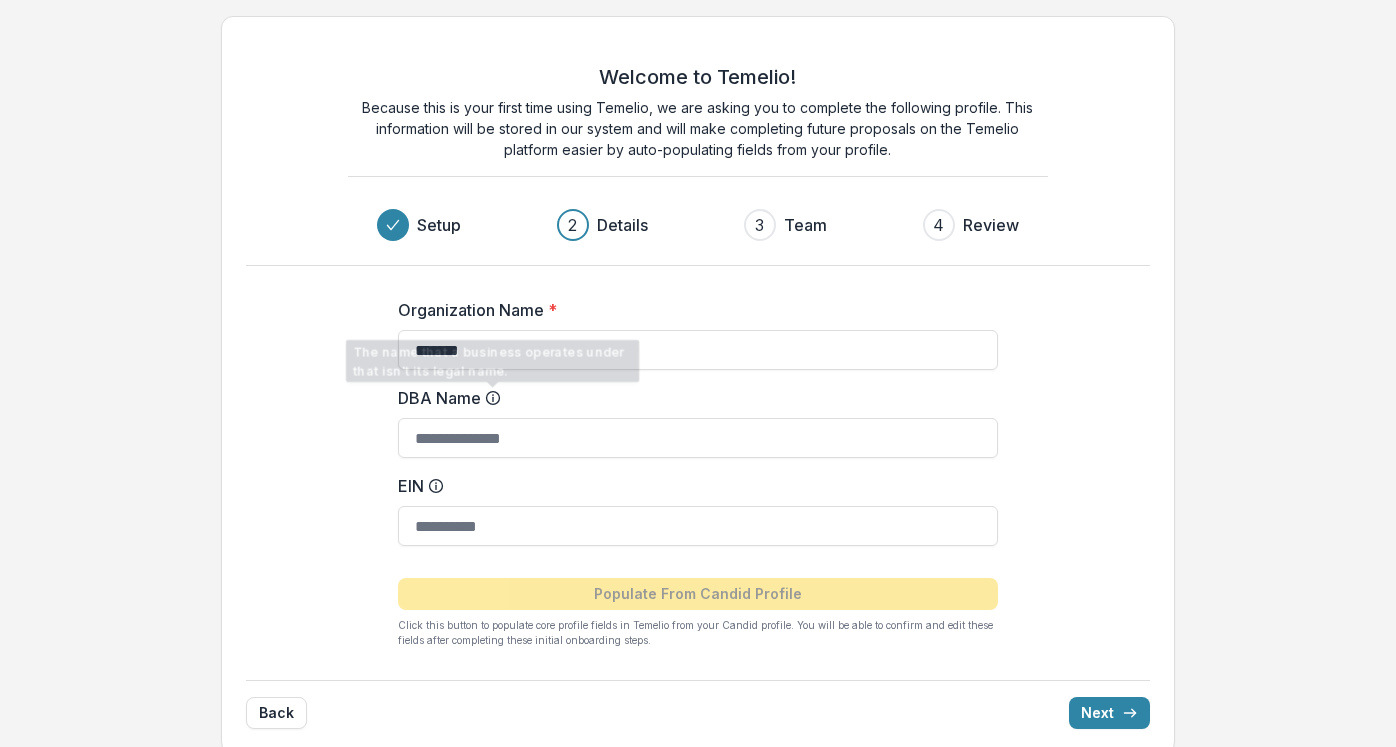 click on "DBA Name" at bounding box center (692, 398) 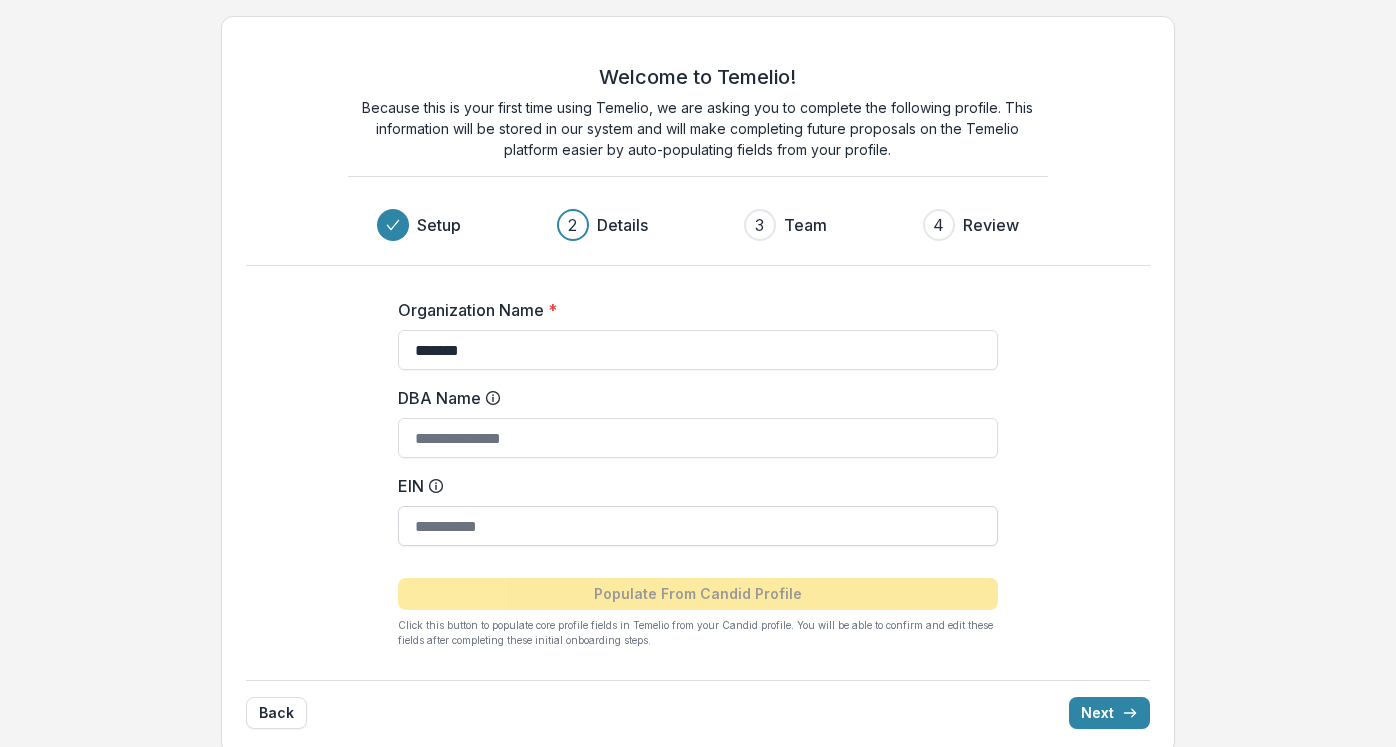 click on "EIN" at bounding box center [698, 526] 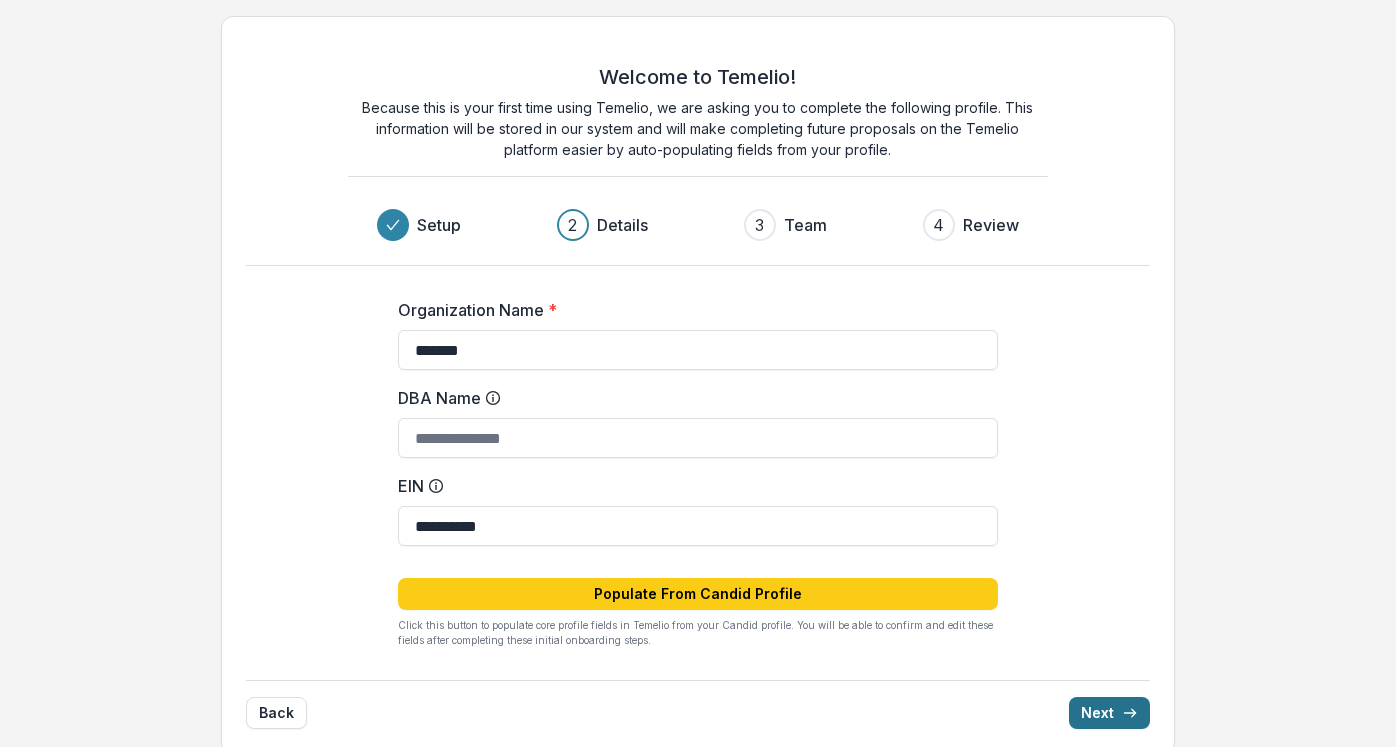 type on "**********" 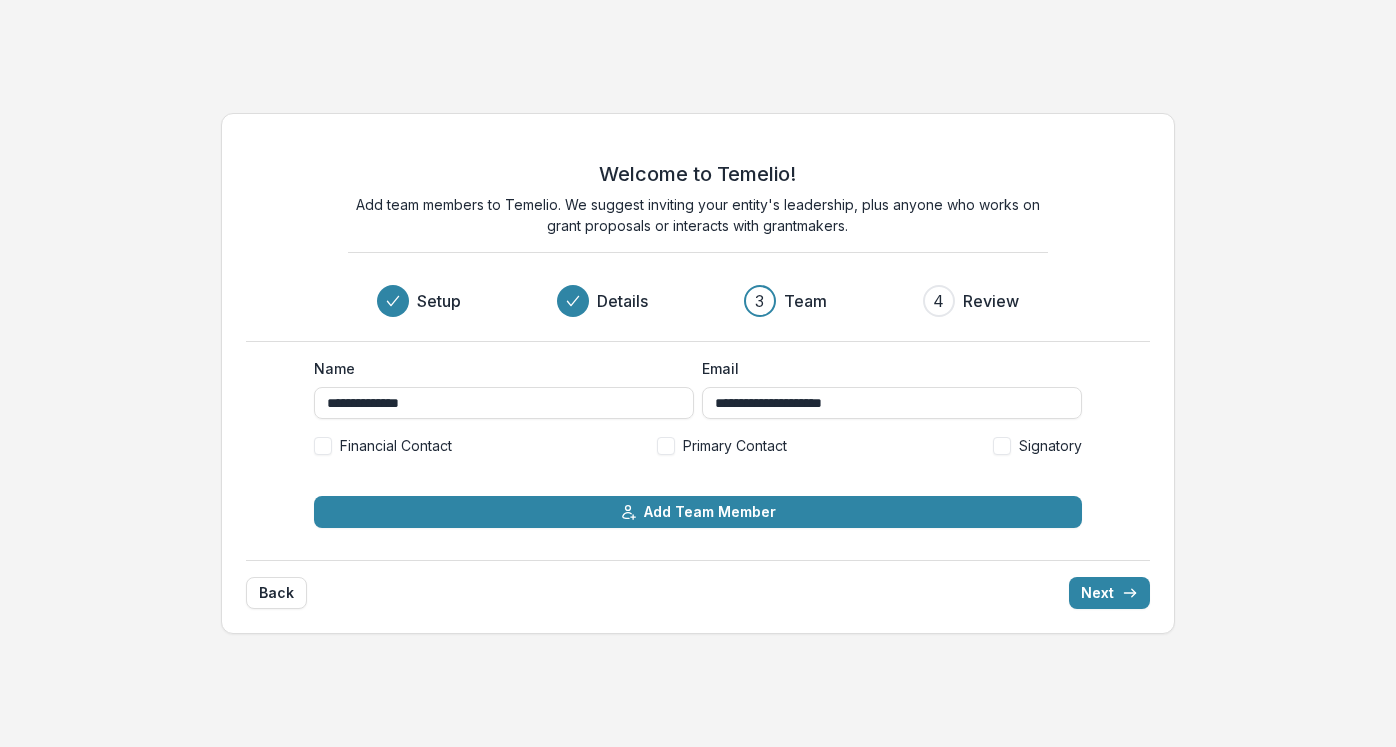 click at bounding box center [666, 446] 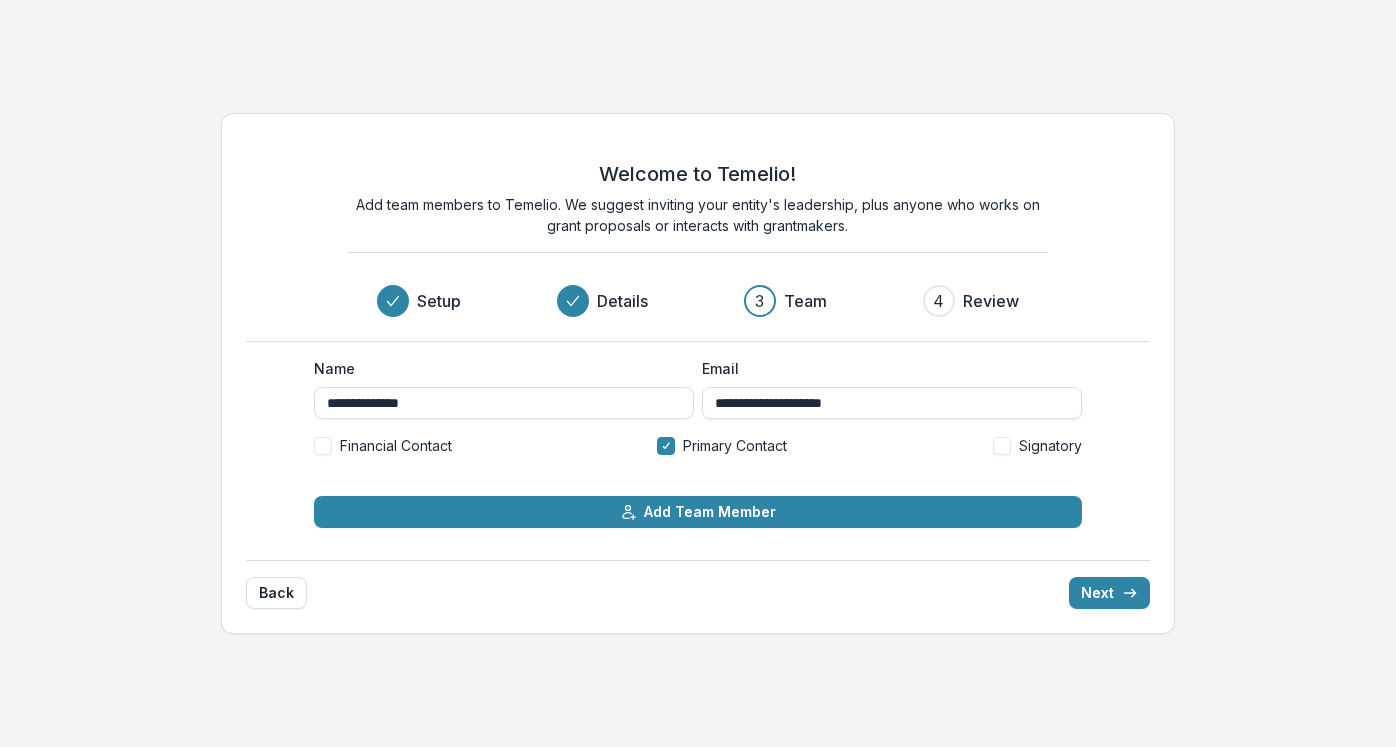 click at bounding box center (1002, 446) 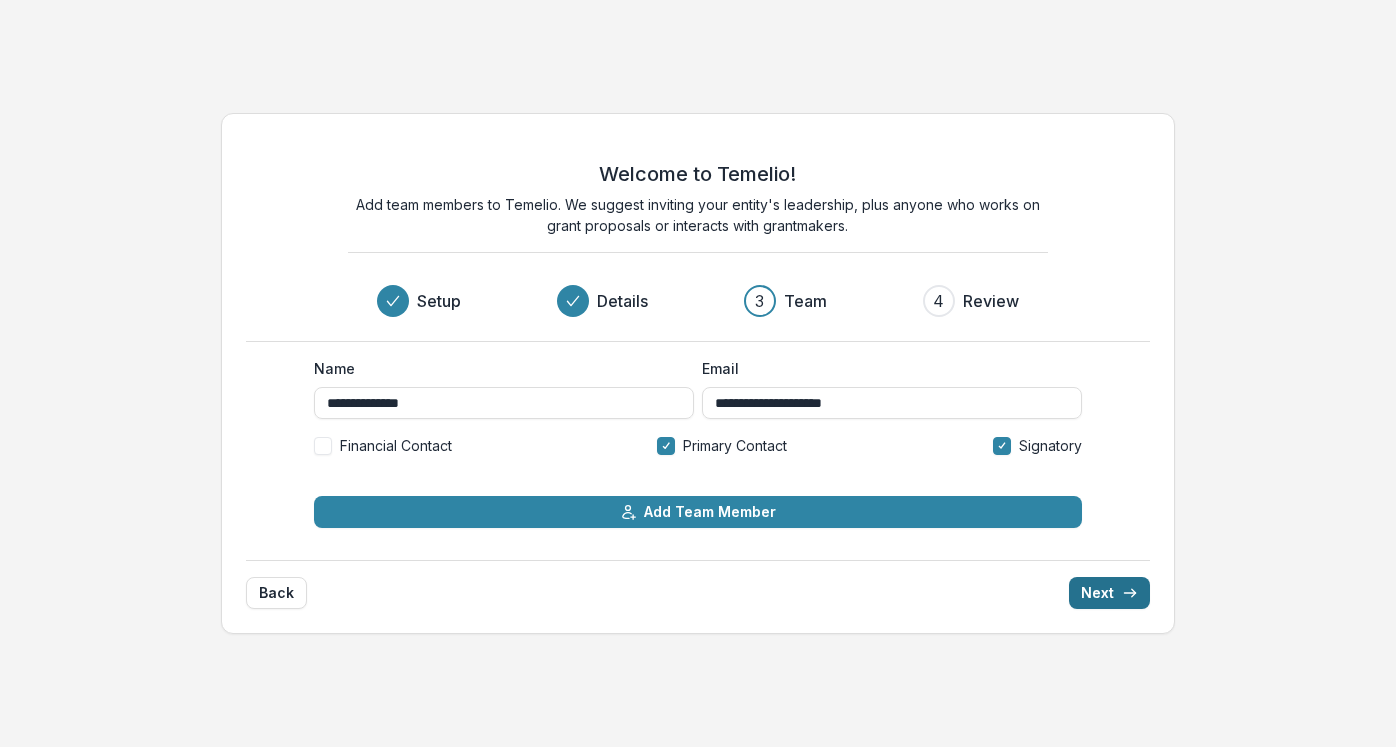 click 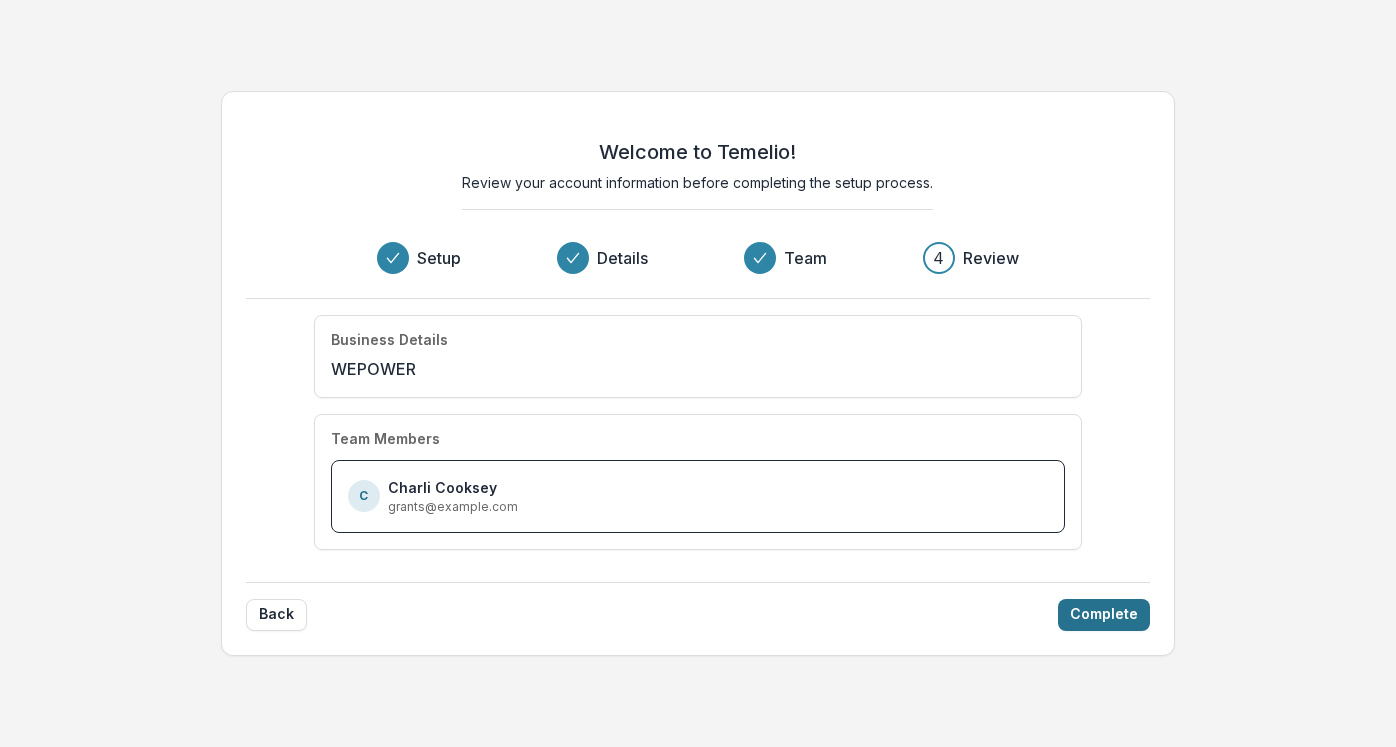 click on "Complete" at bounding box center [1104, 615] 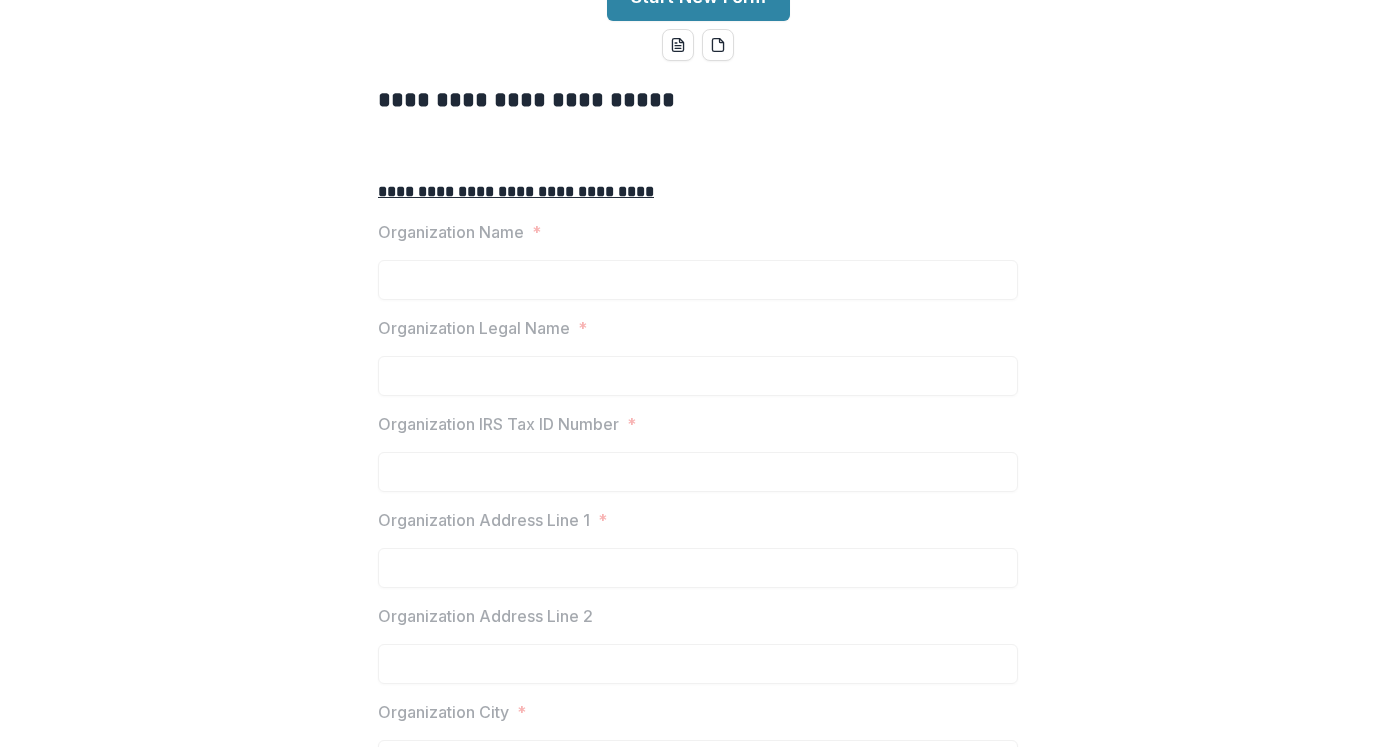 scroll, scrollTop: 0, scrollLeft: 0, axis: both 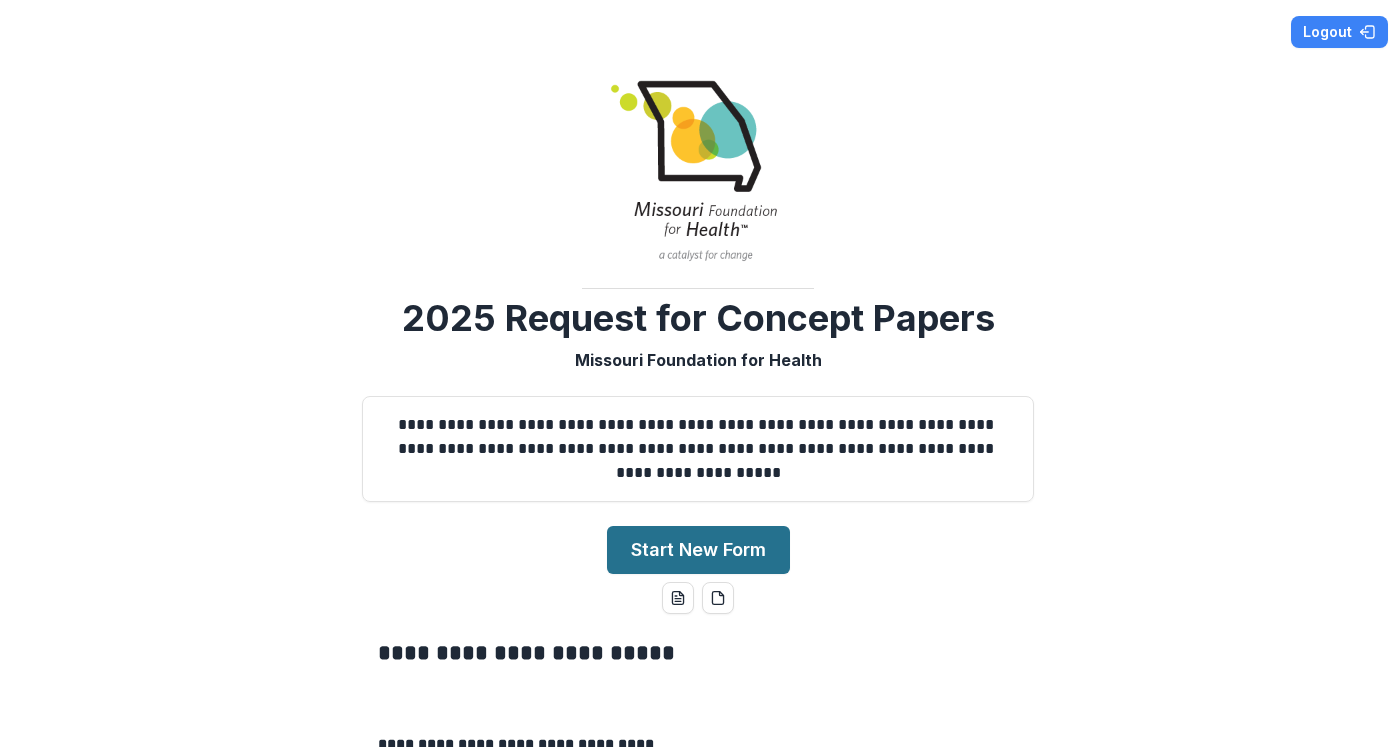 click on "Start New Form" at bounding box center [698, 550] 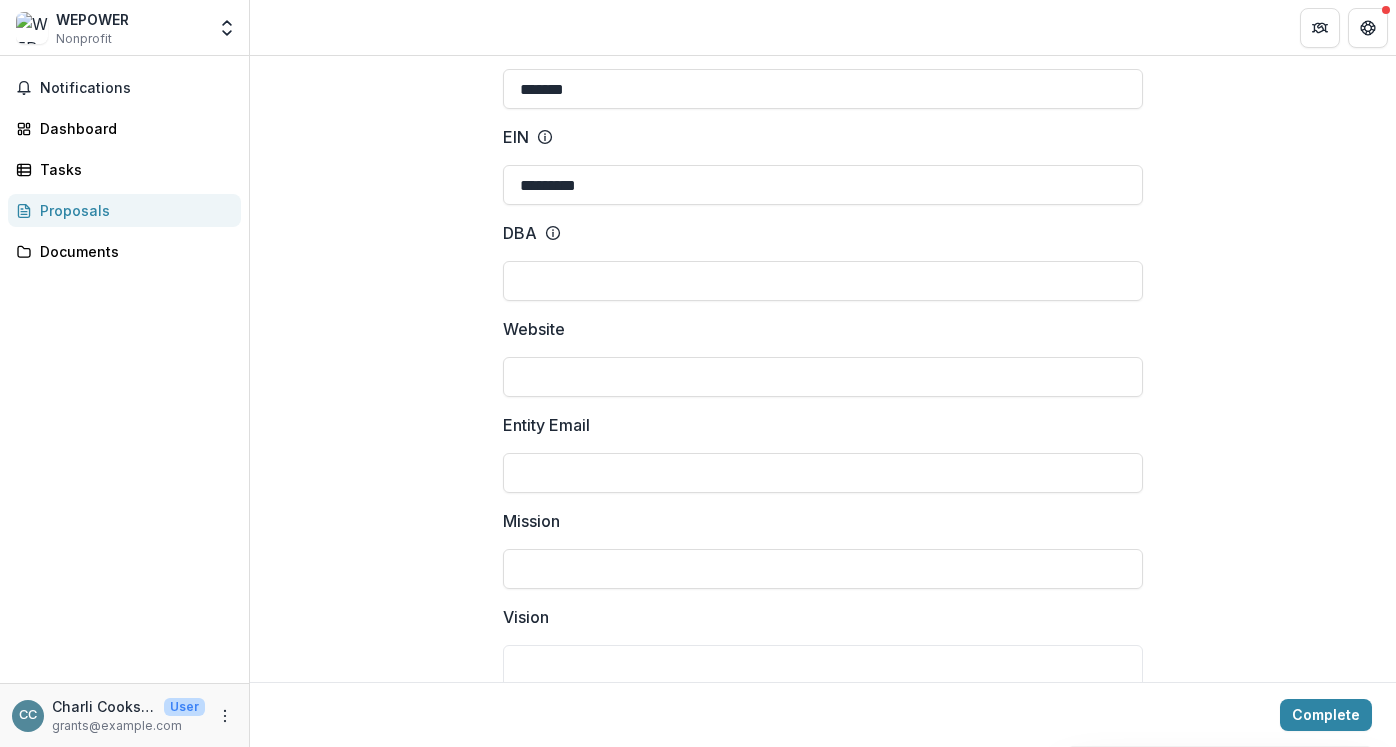 scroll, scrollTop: 0, scrollLeft: 0, axis: both 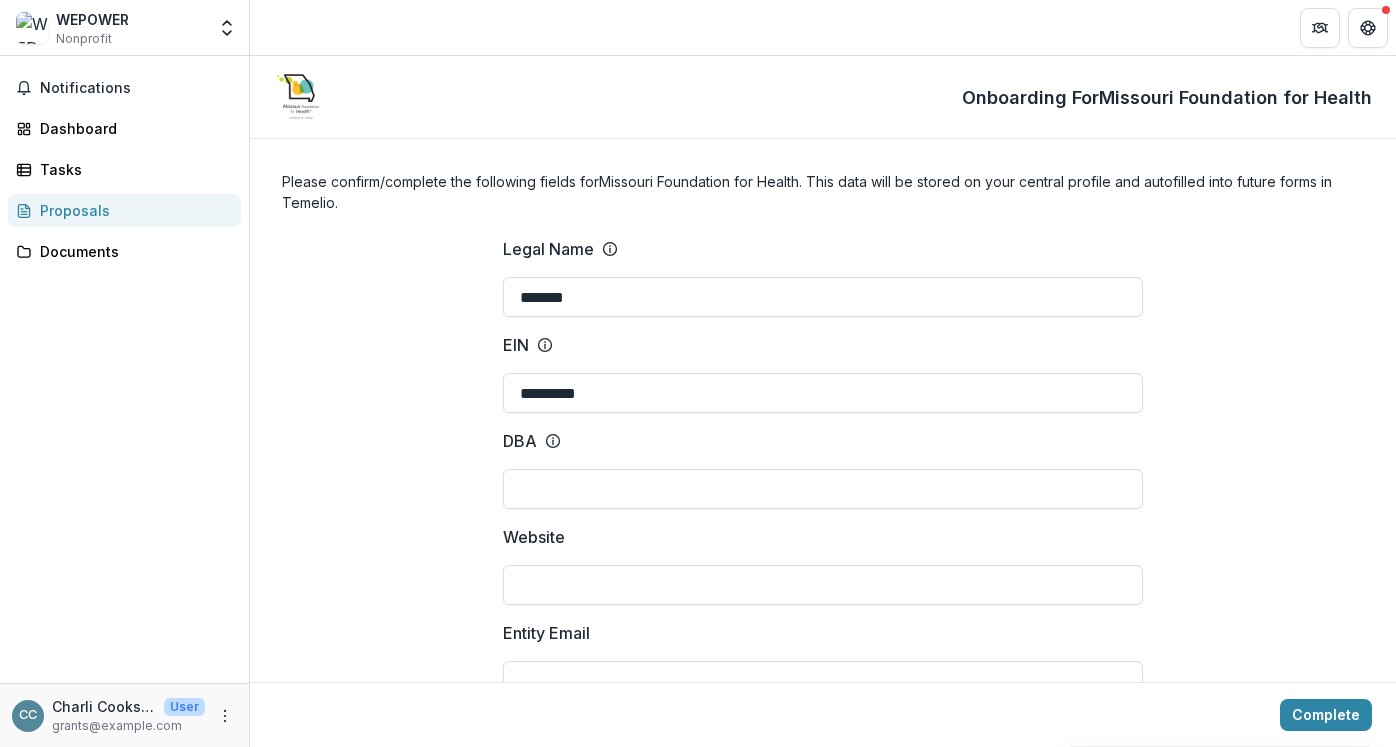 click on "Proposals" at bounding box center [132, 210] 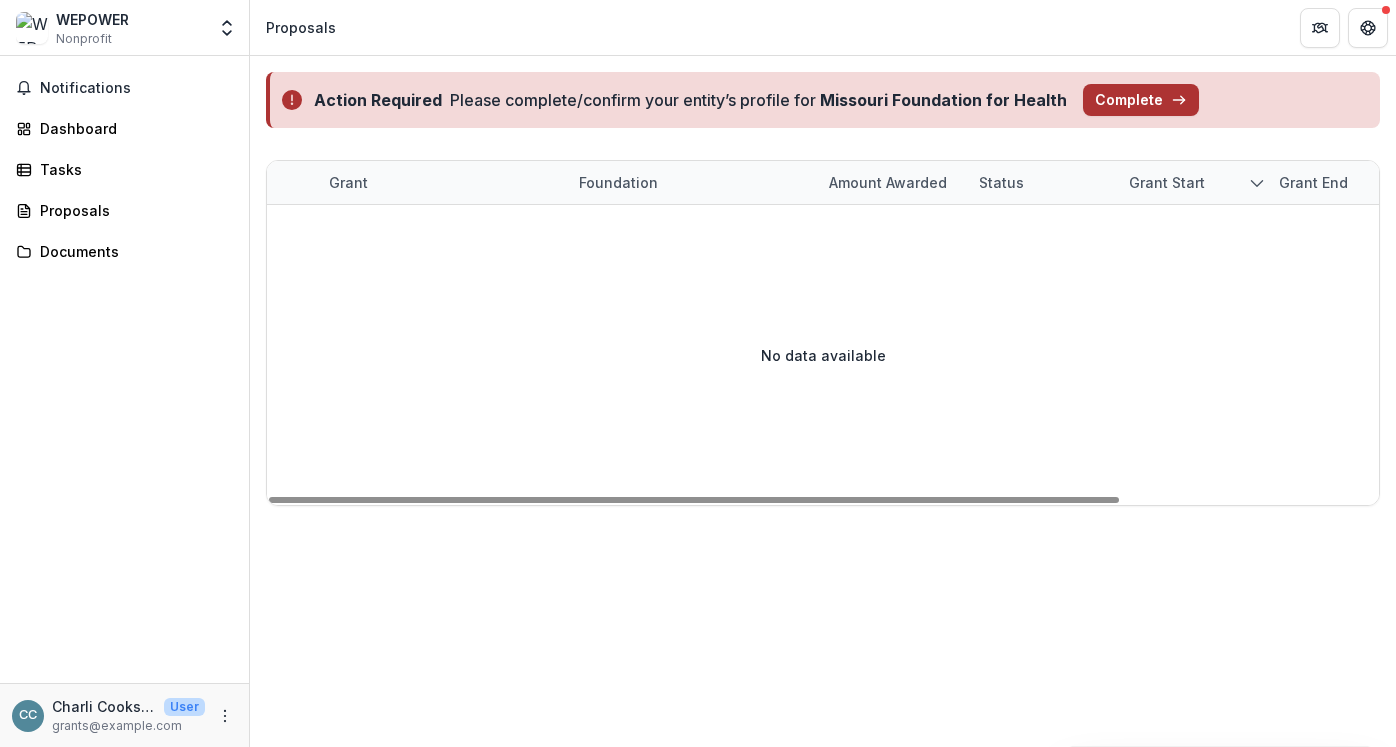 click on "Complete" at bounding box center [1141, 100] 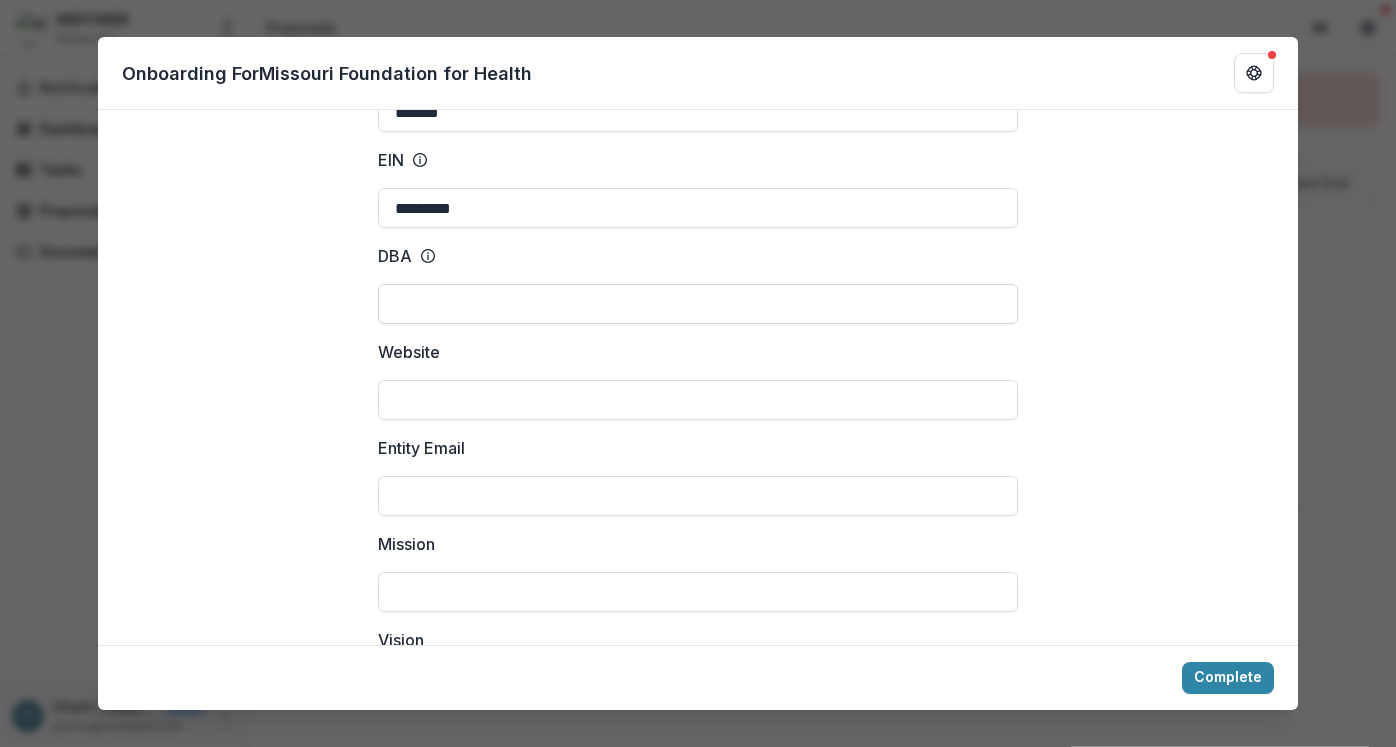 scroll, scrollTop: 176, scrollLeft: 0, axis: vertical 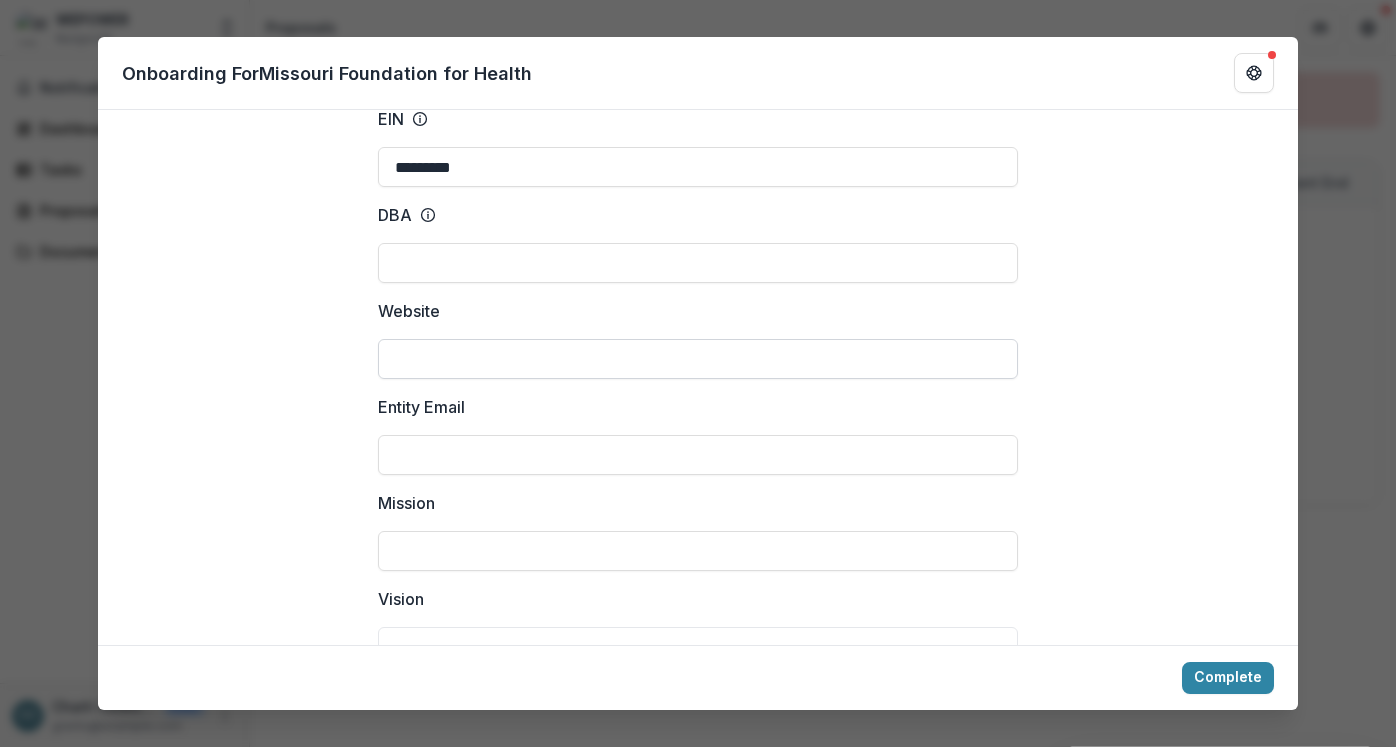 click on "Website" at bounding box center (698, 359) 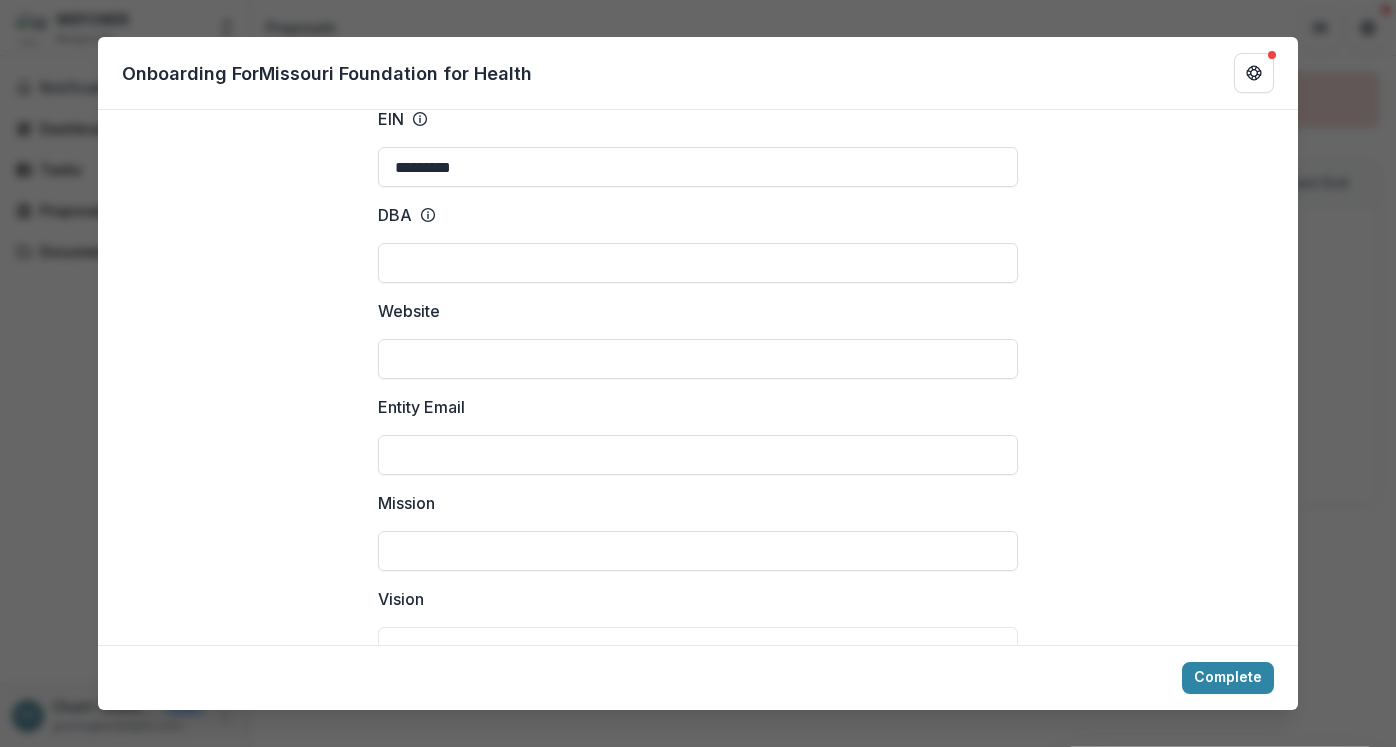 paste on "**********" 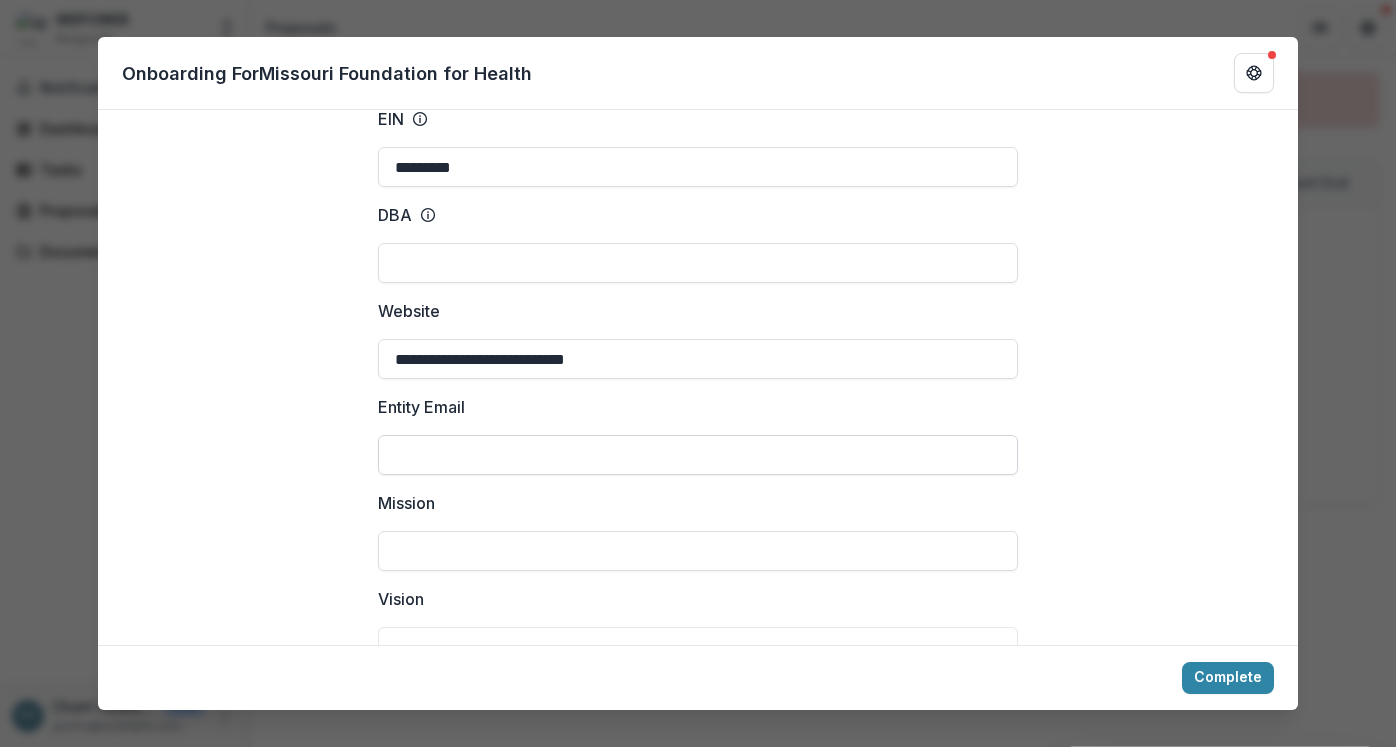 type on "**********" 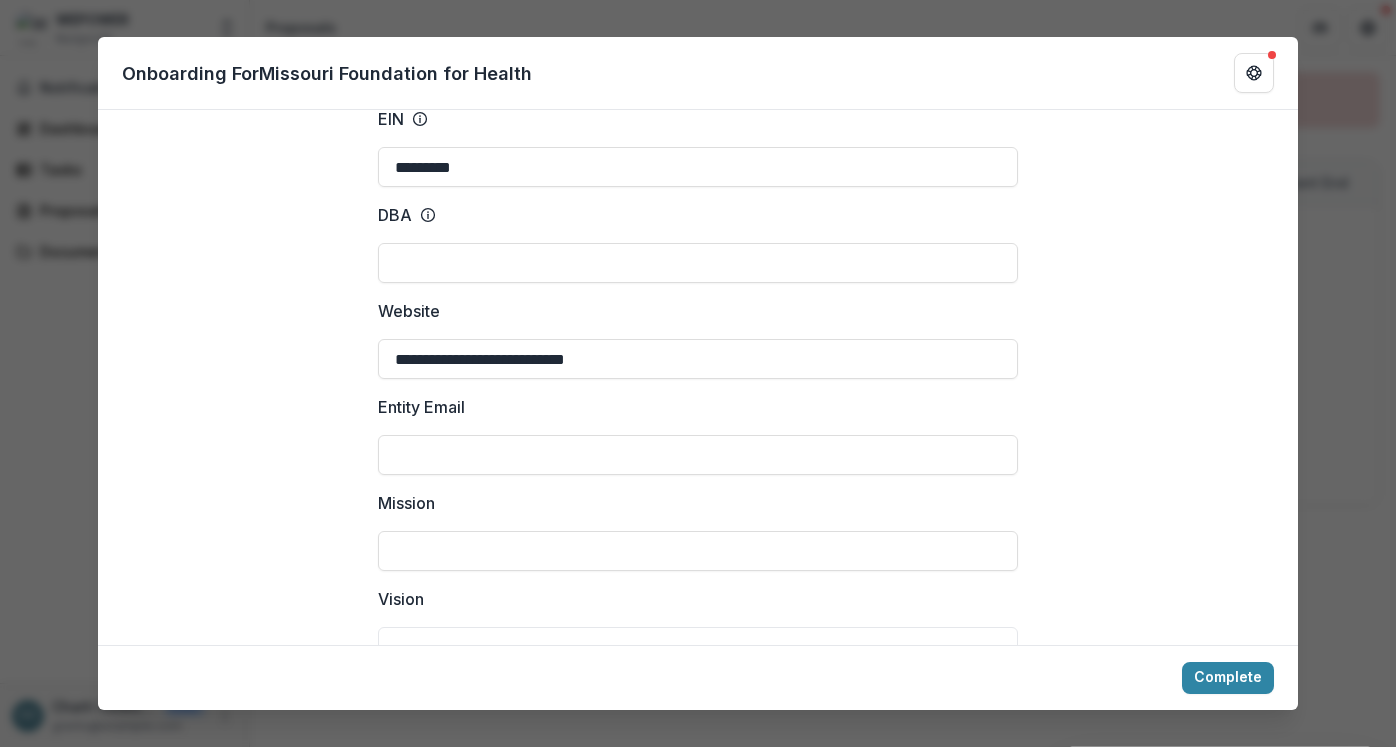 paste on "**********" 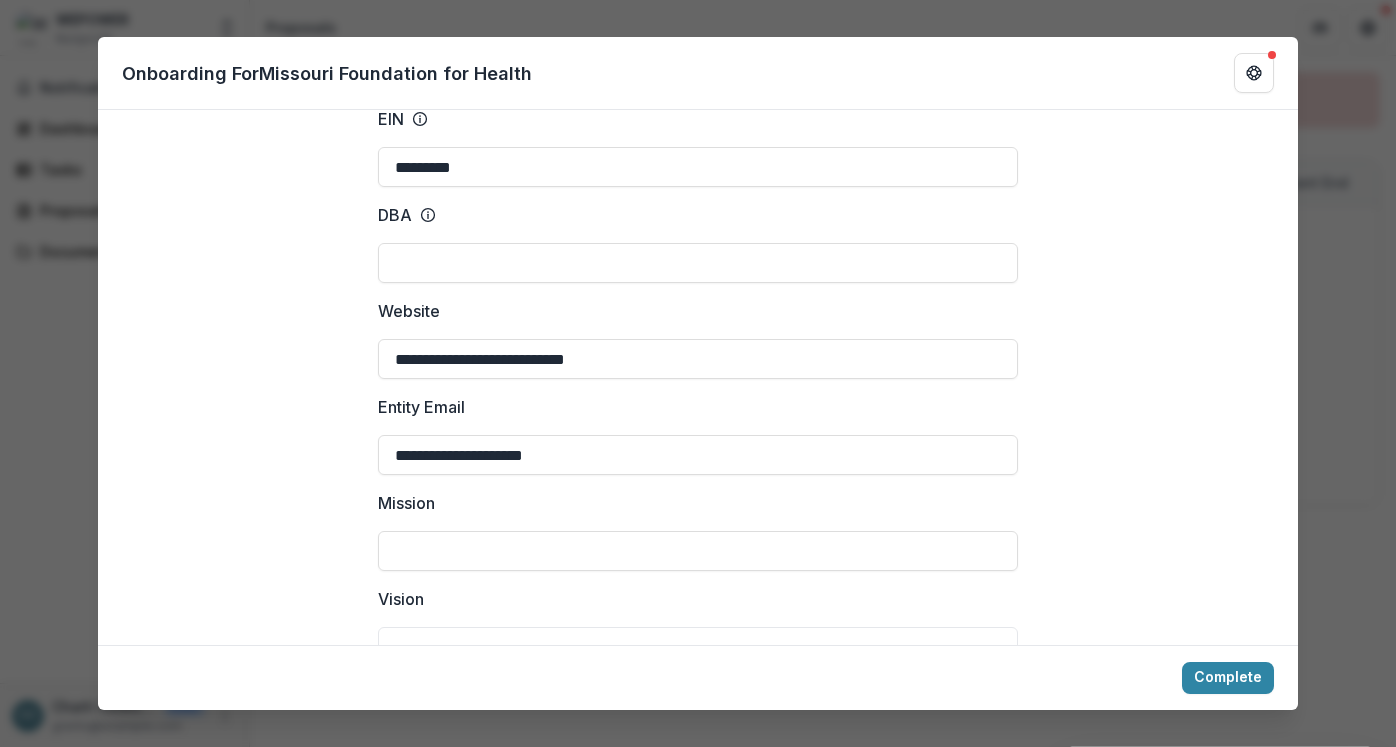type on "**********" 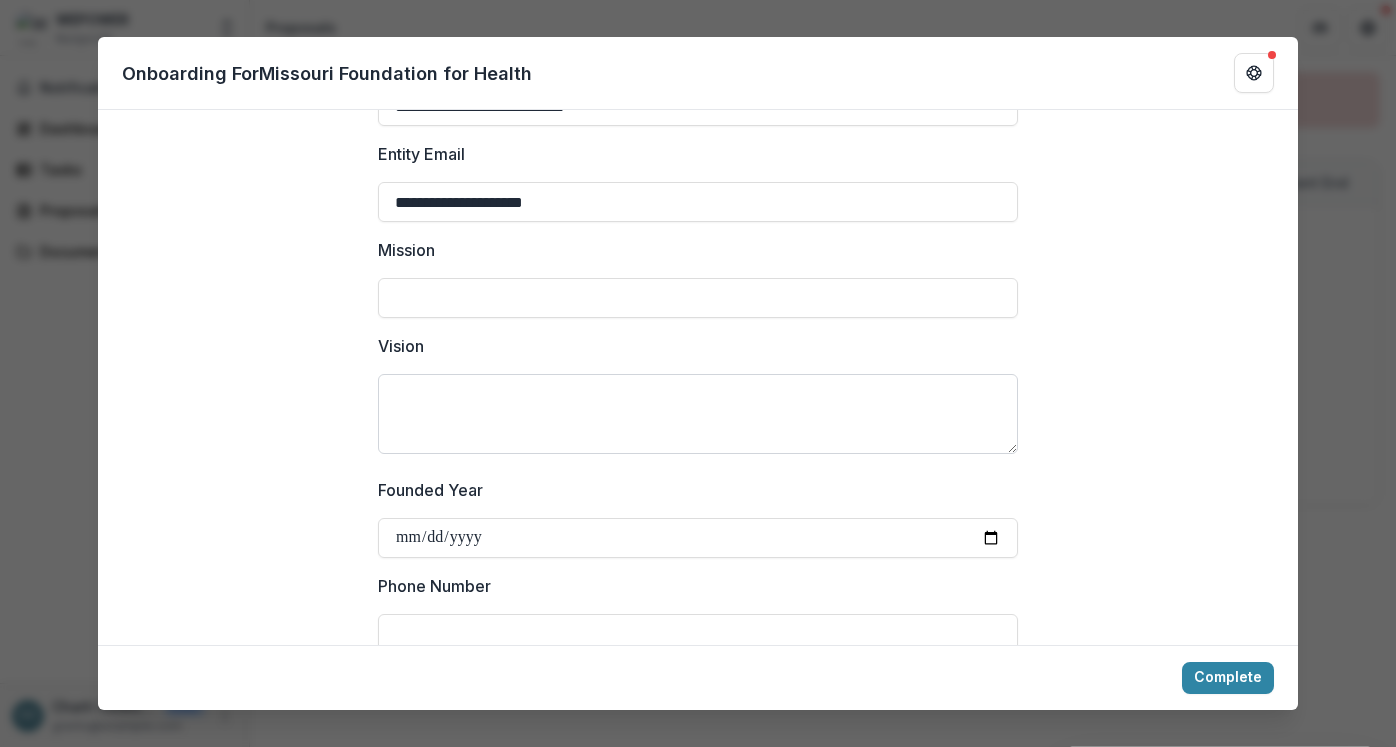 scroll, scrollTop: 442, scrollLeft: 0, axis: vertical 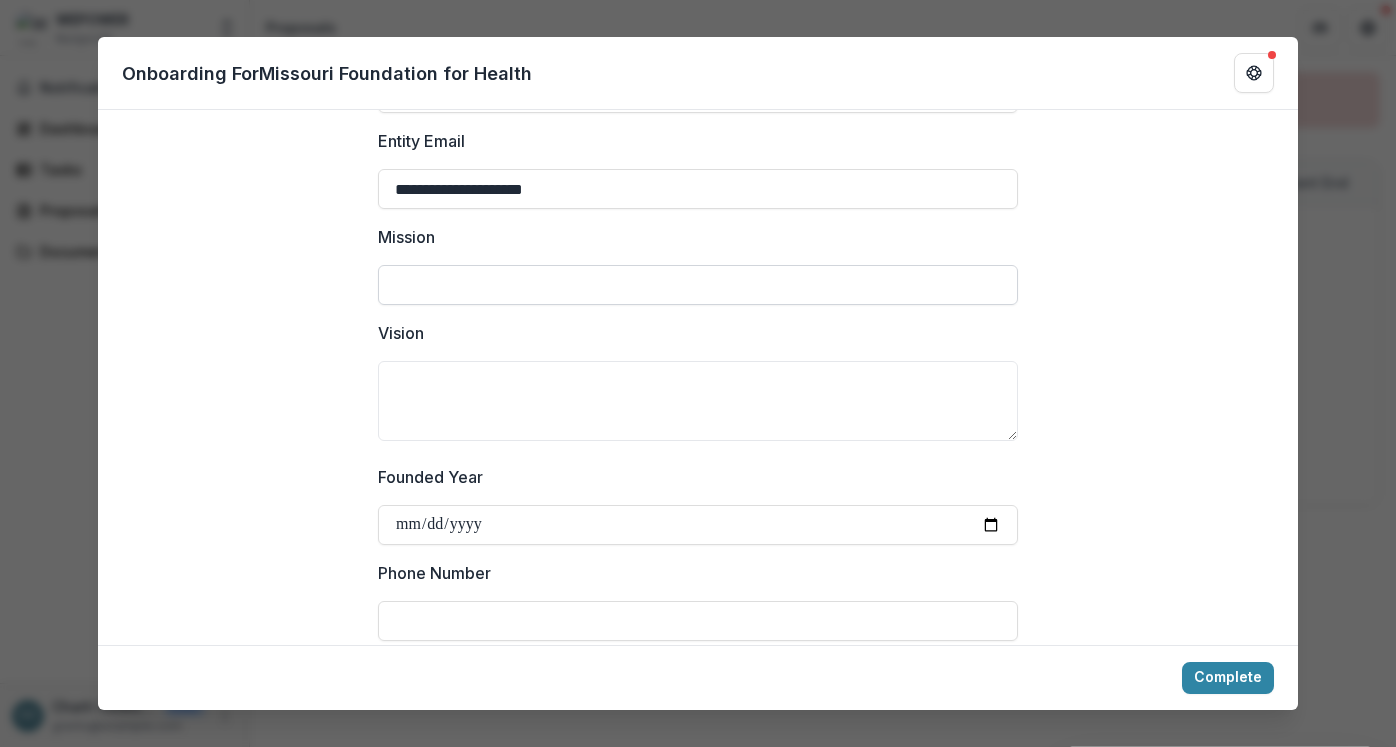click on "Mission" at bounding box center (698, 285) 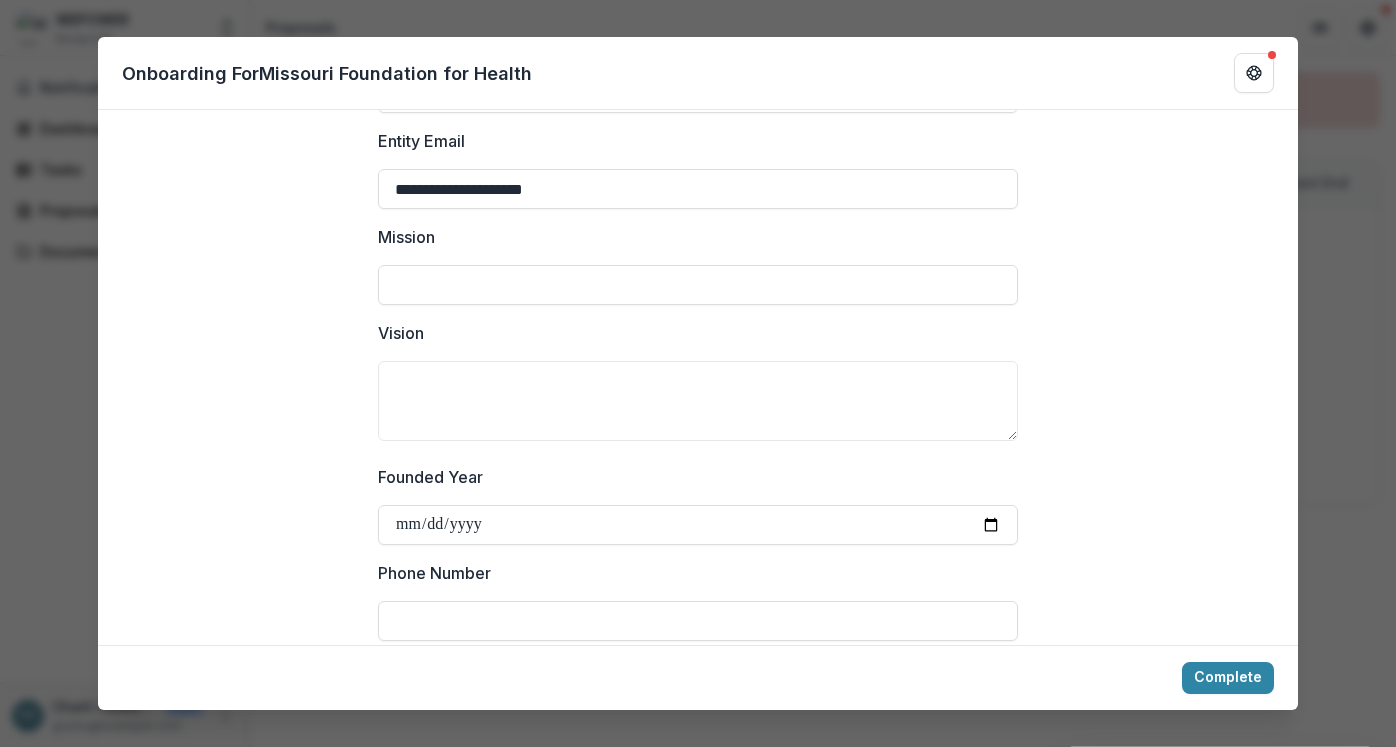 paste on "**********" 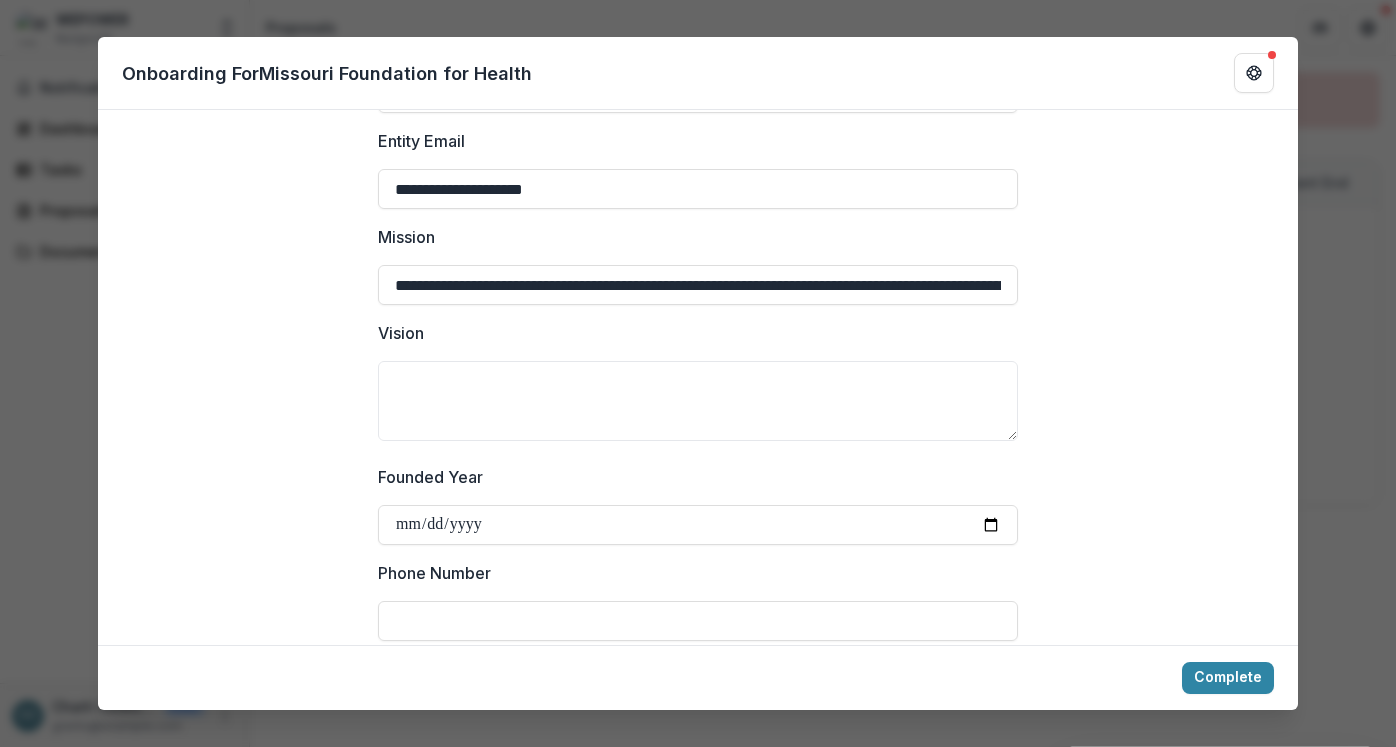 scroll, scrollTop: 0, scrollLeft: 6462, axis: horizontal 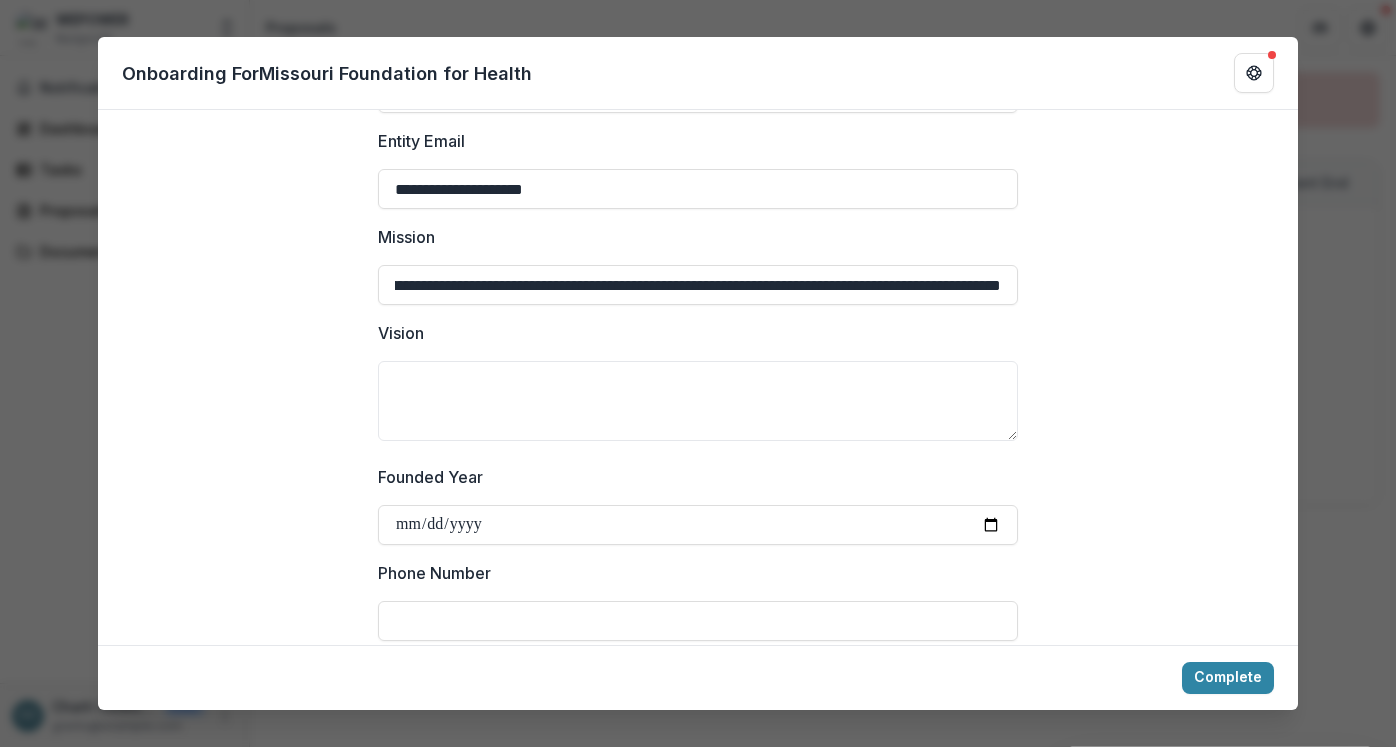 type on "**********" 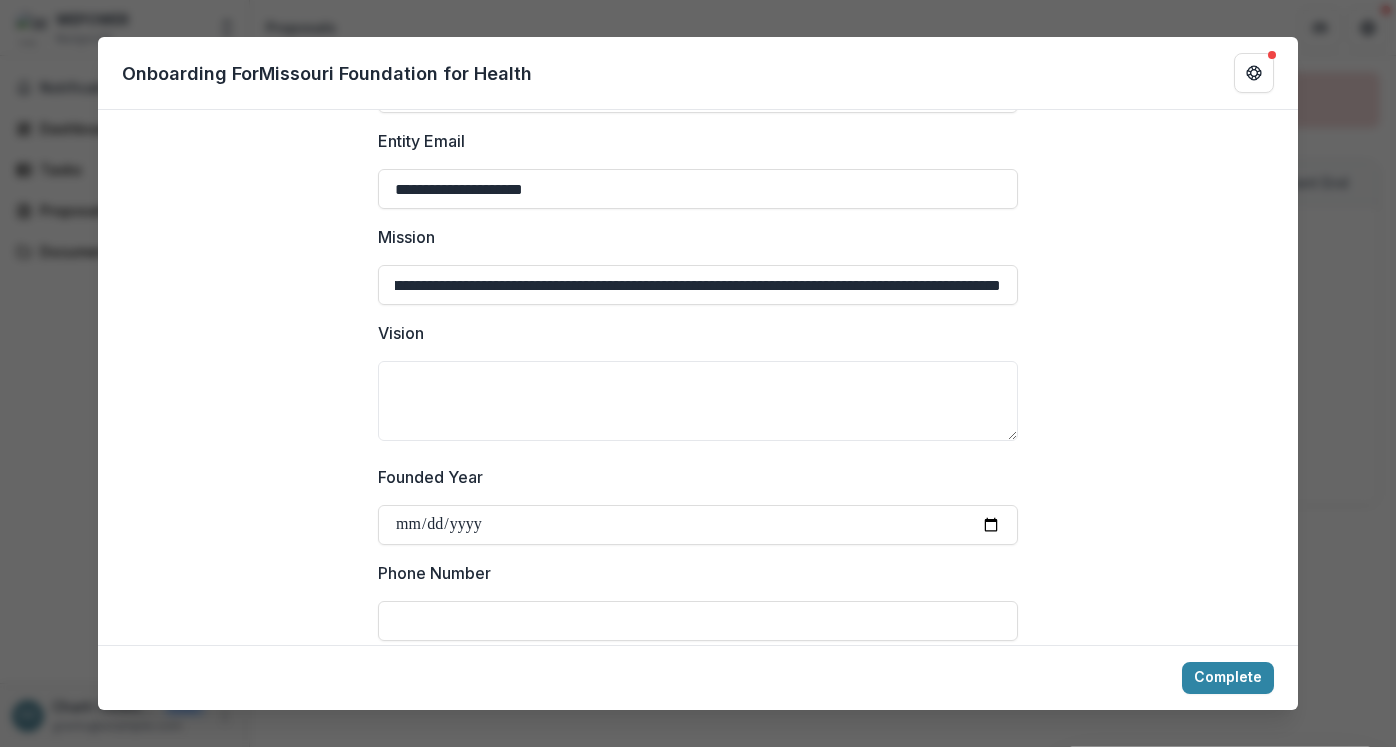 scroll, scrollTop: 0, scrollLeft: 0, axis: both 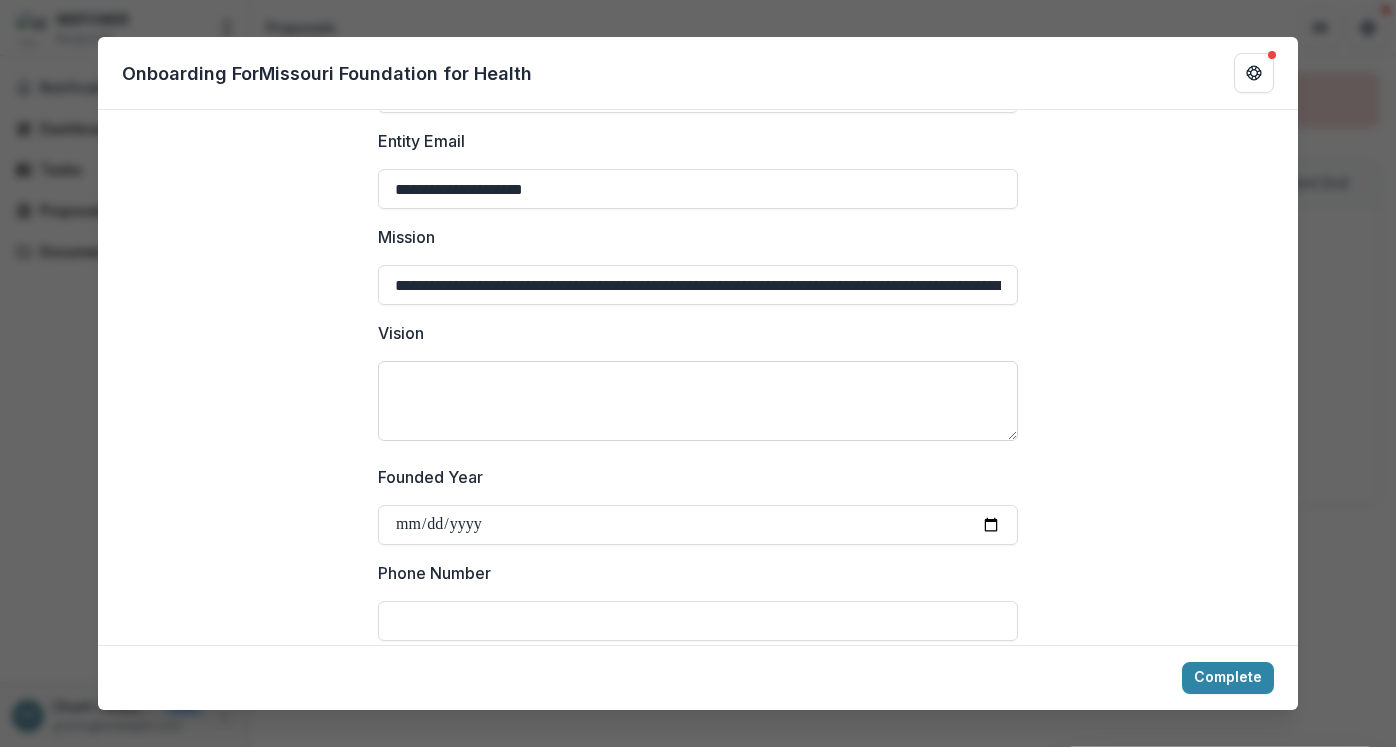 click on "Vision" at bounding box center (698, 401) 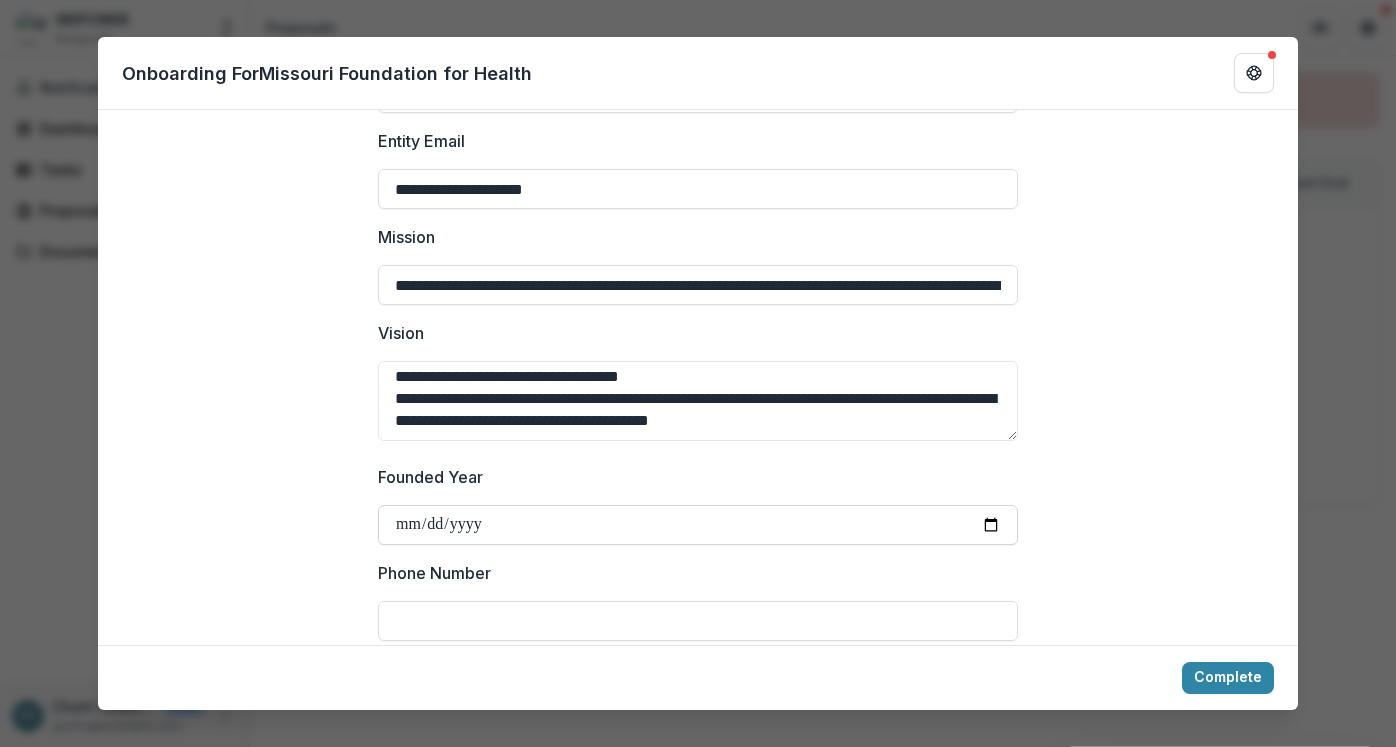 scroll, scrollTop: 620, scrollLeft: 0, axis: vertical 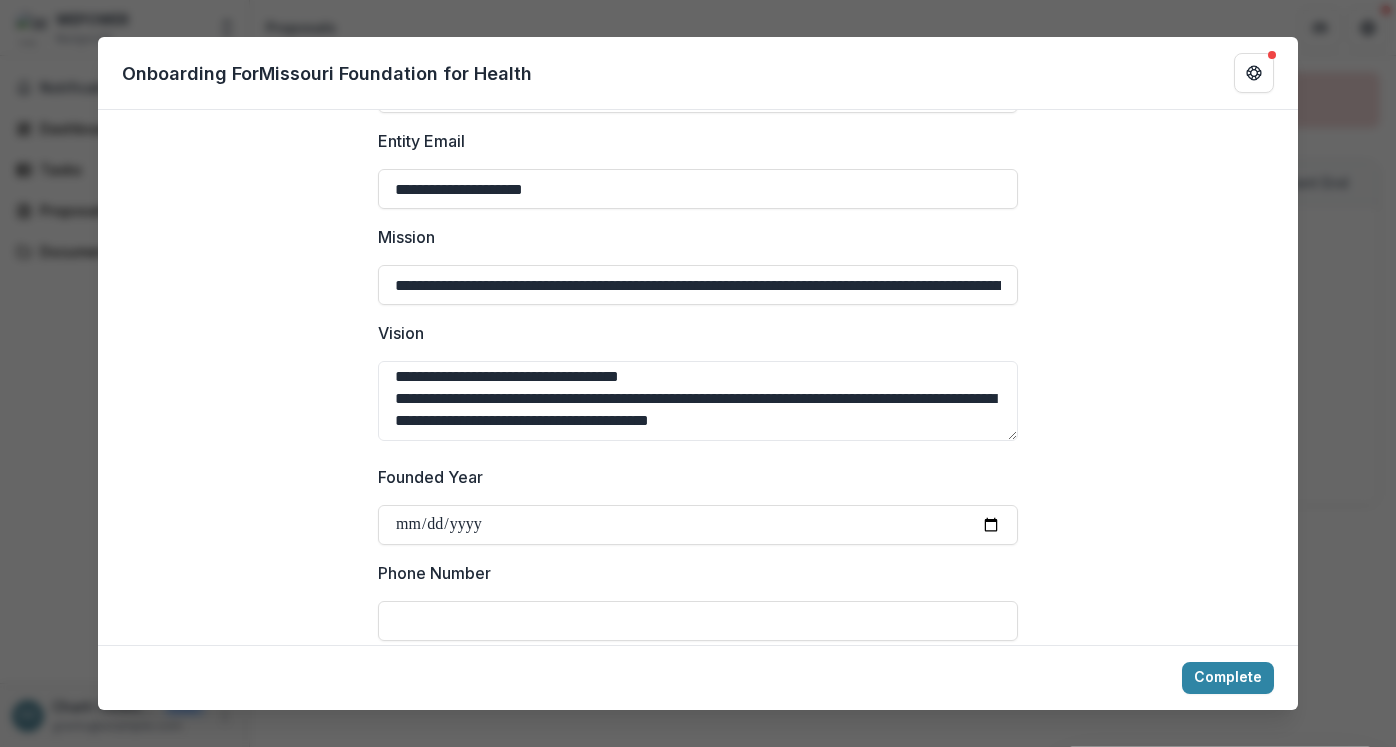 click on "Legal Name EIN DBA Website Entity Email Mission Vision Founded Year Phone Number Legal Status IRS Recipient Status Select an option IRS Determination Letter Link Drag and drop files or click to browse Entity Logo Drag and drop files or click to browse Headquarters Address Line 1 Headquarters Address Line 2 Headquarters City Headquarters State Headquarters Zip Code Headquarters Country Mailing Address Line 1 Mailing Address Line 2 Mailing City Mailing State Mailing Zip Code Mailing Country LinkedIn Facebook Instagram Twitter GuideStar Profile Primary Contact Select an option Does your organization have a fiscal sponsor? Select an option" at bounding box center [698, 1362] 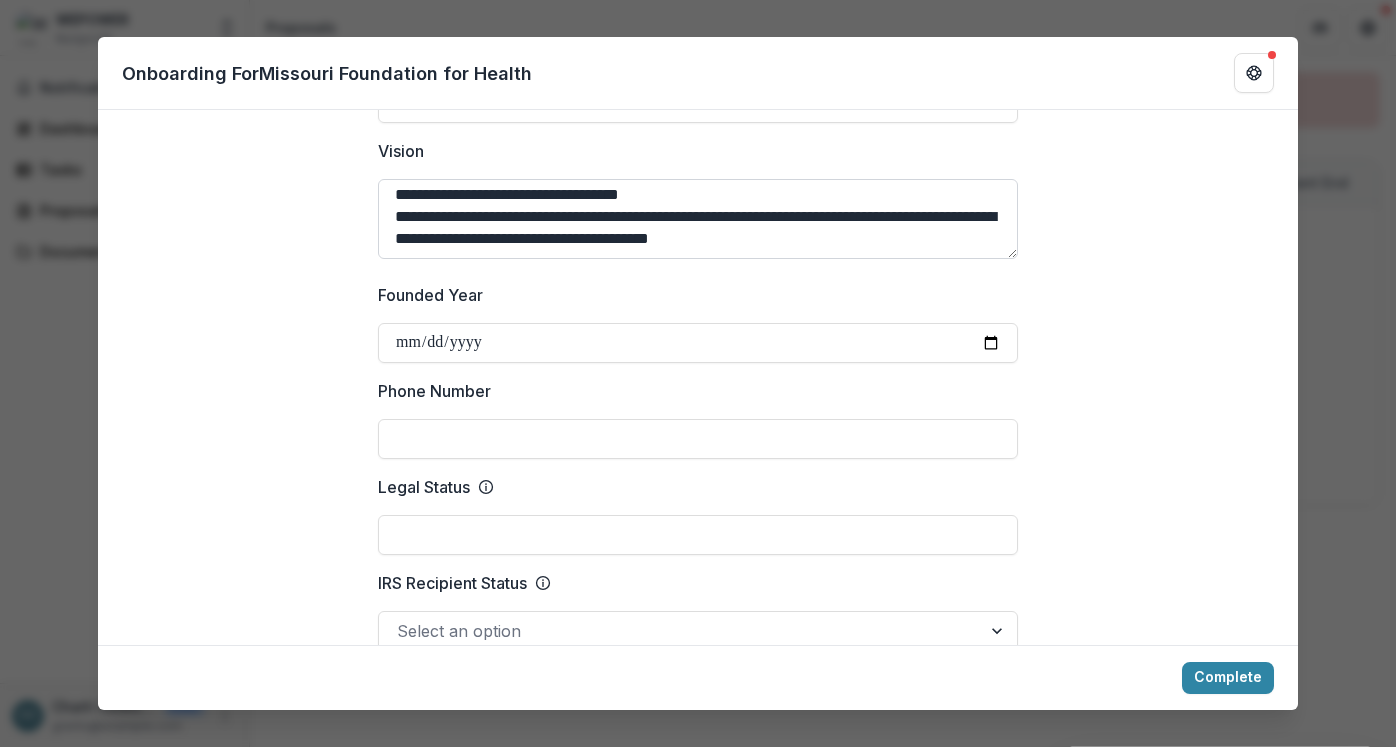 scroll, scrollTop: 630, scrollLeft: 0, axis: vertical 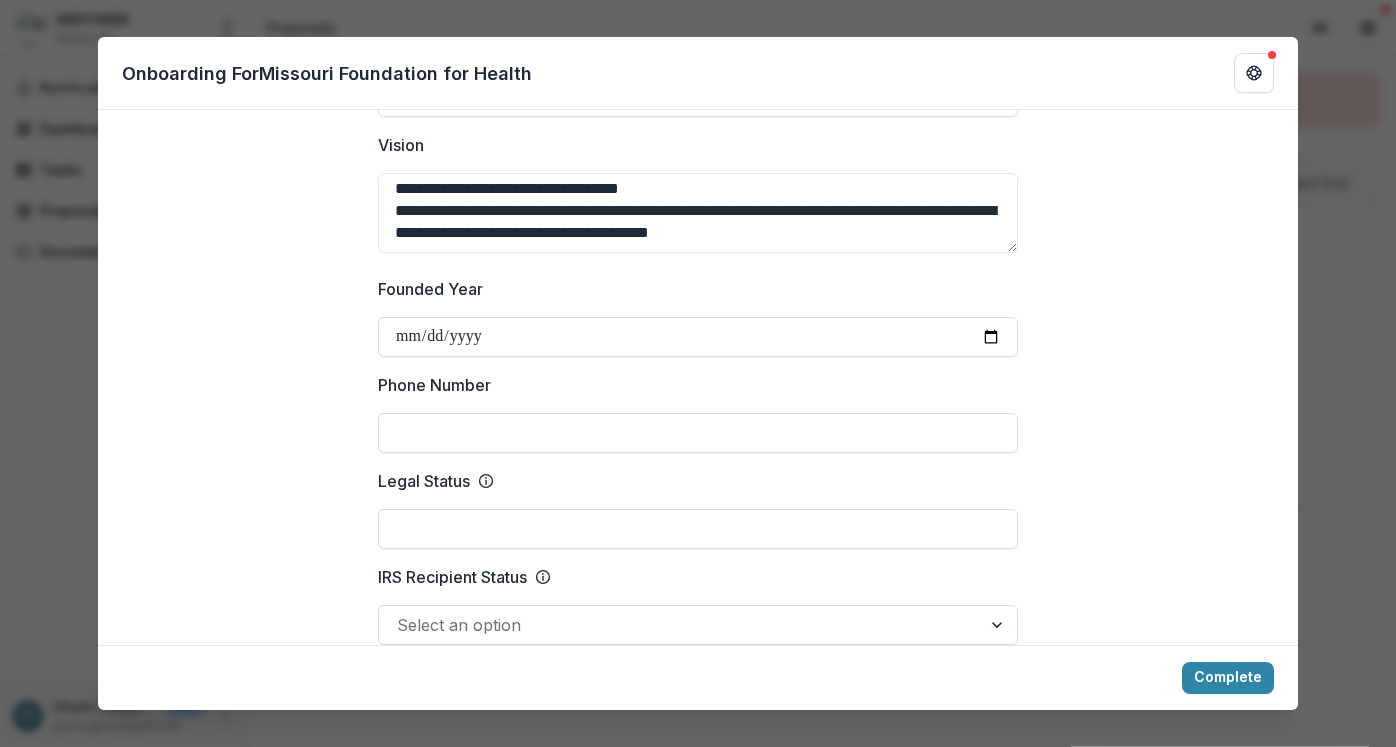 click on "Phone Number" at bounding box center (698, 433) 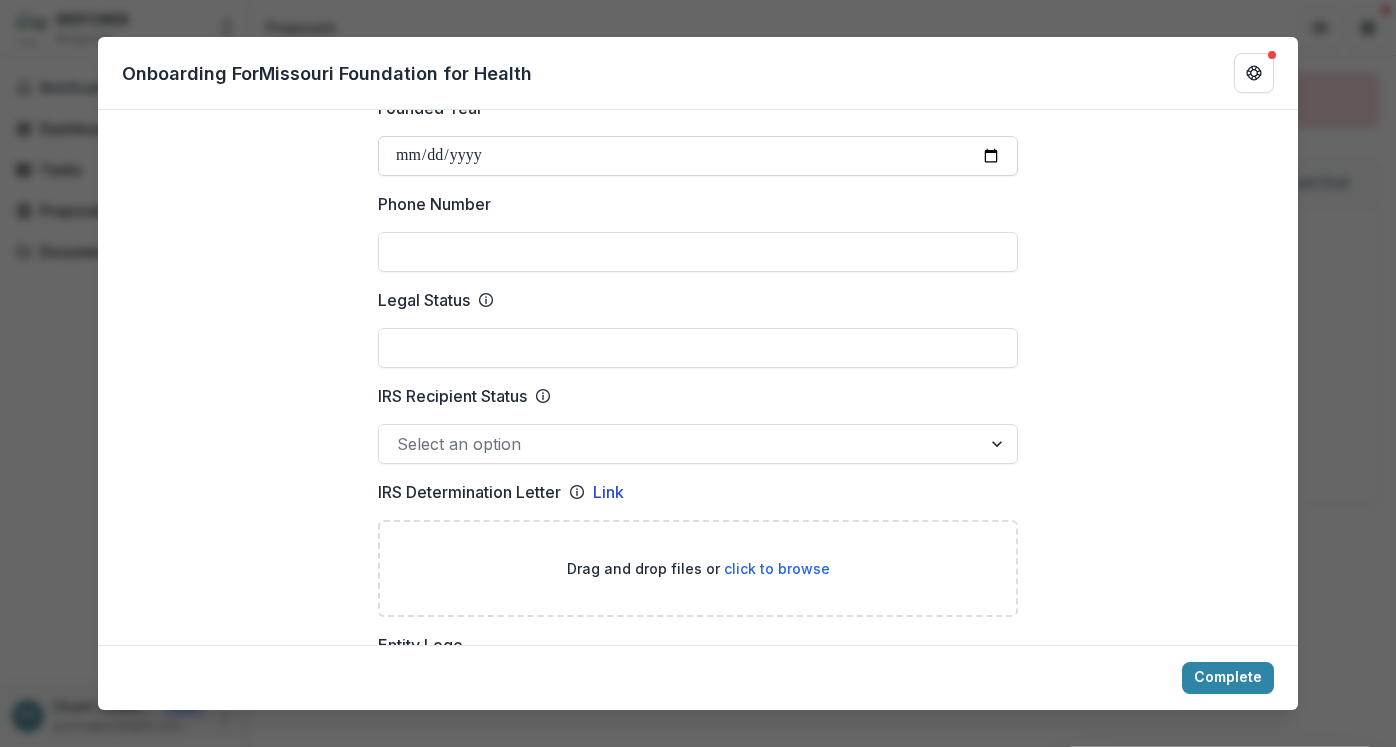 scroll, scrollTop: 816, scrollLeft: 0, axis: vertical 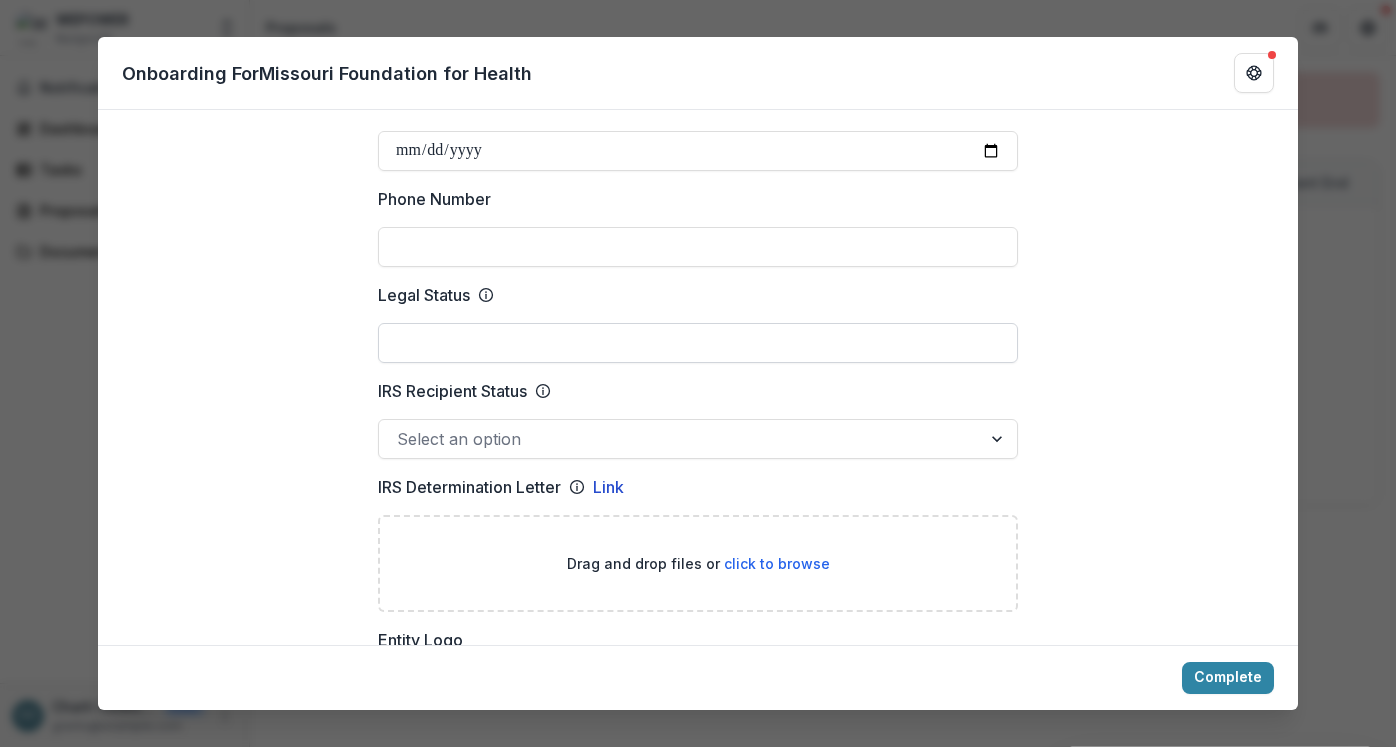 click on "Legal Status" at bounding box center (698, 343) 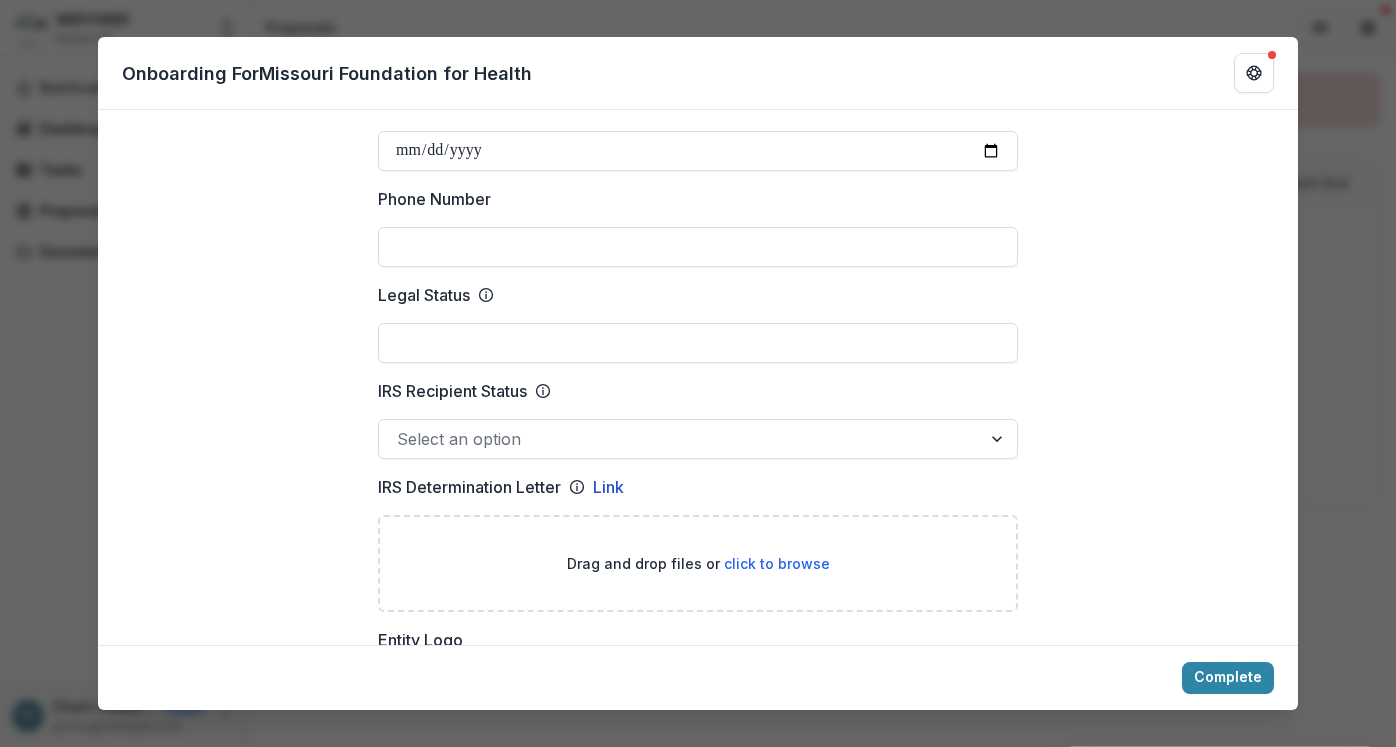 click 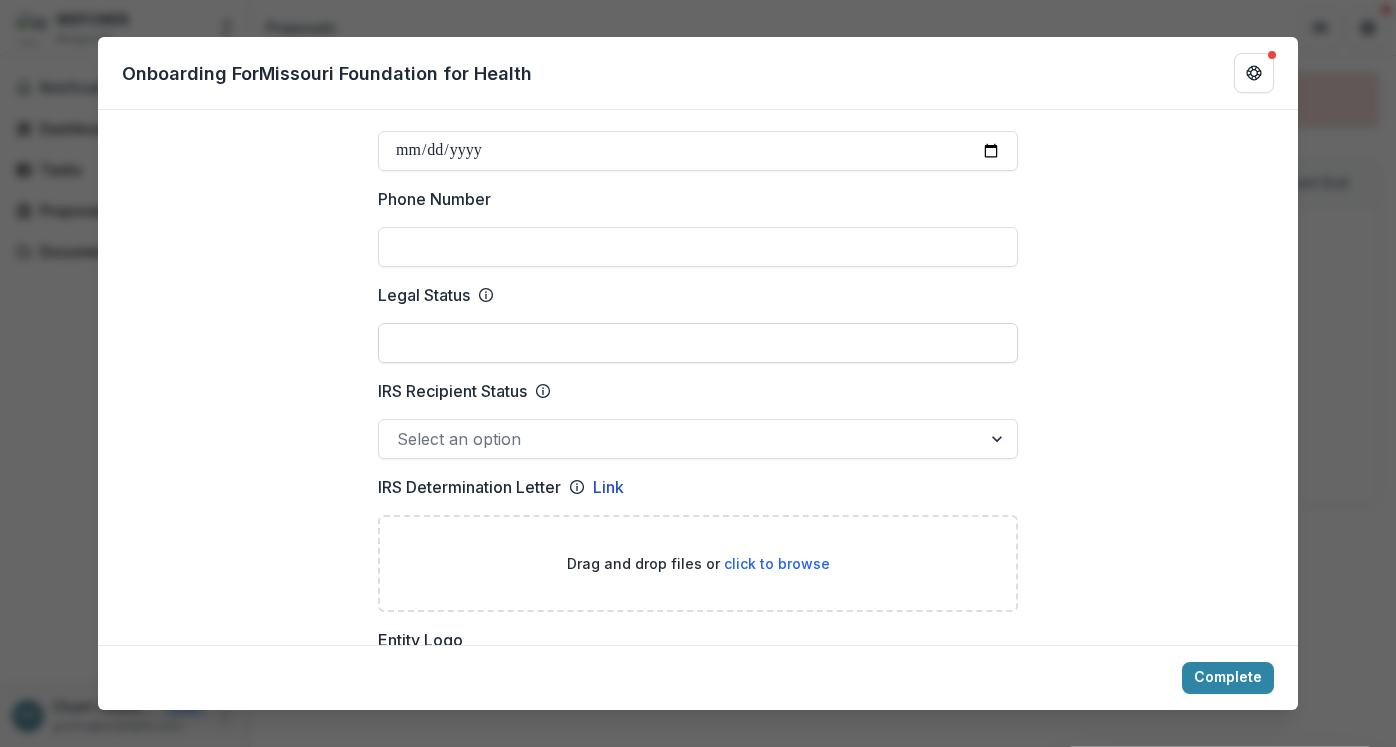 click on "Legal Status" at bounding box center (698, 343) 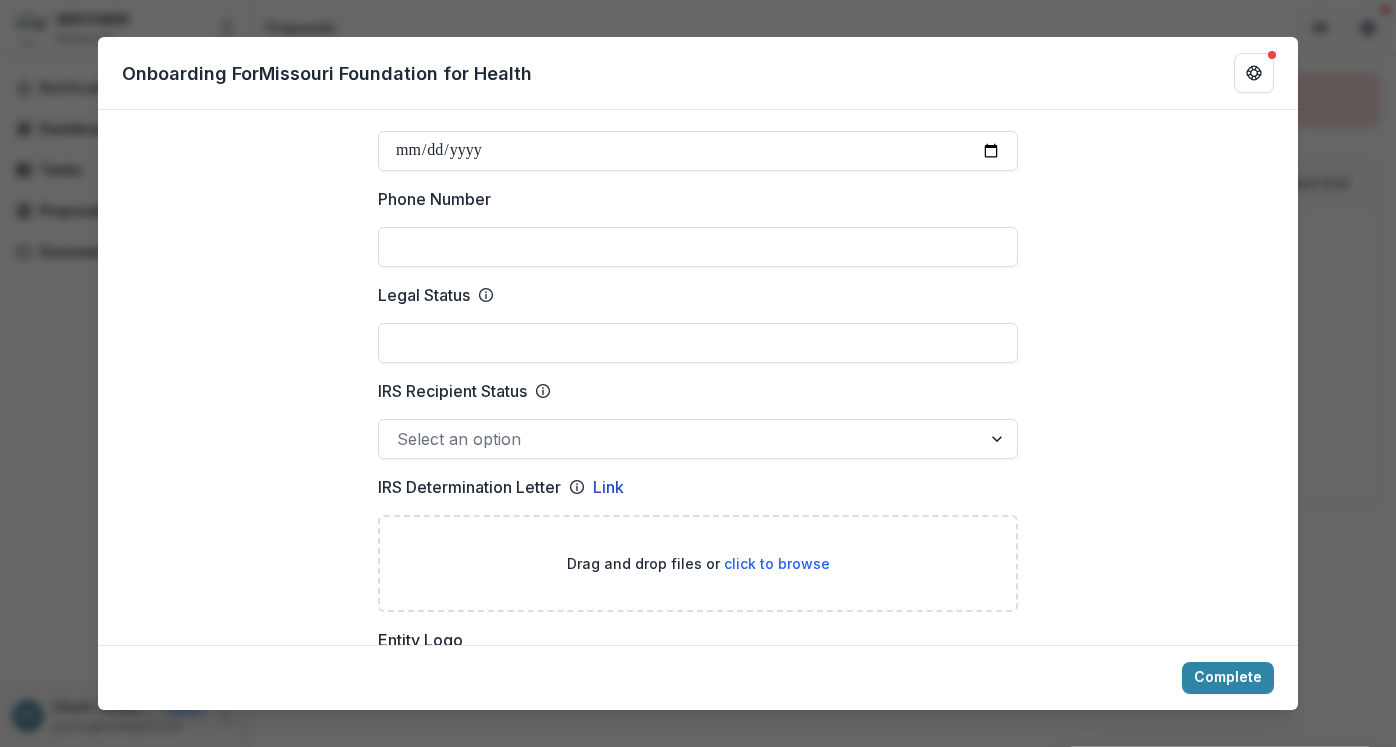 click at bounding box center (680, 439) 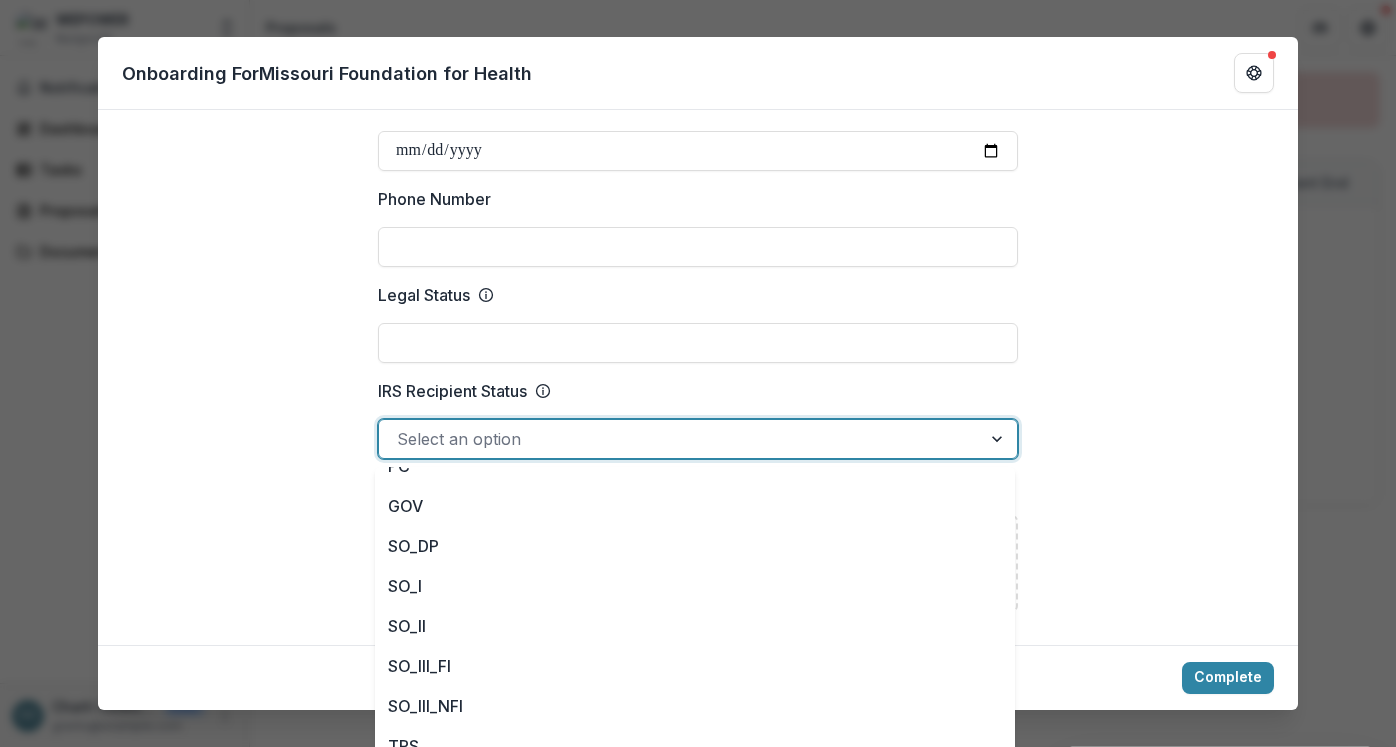 scroll, scrollTop: 220, scrollLeft: 0, axis: vertical 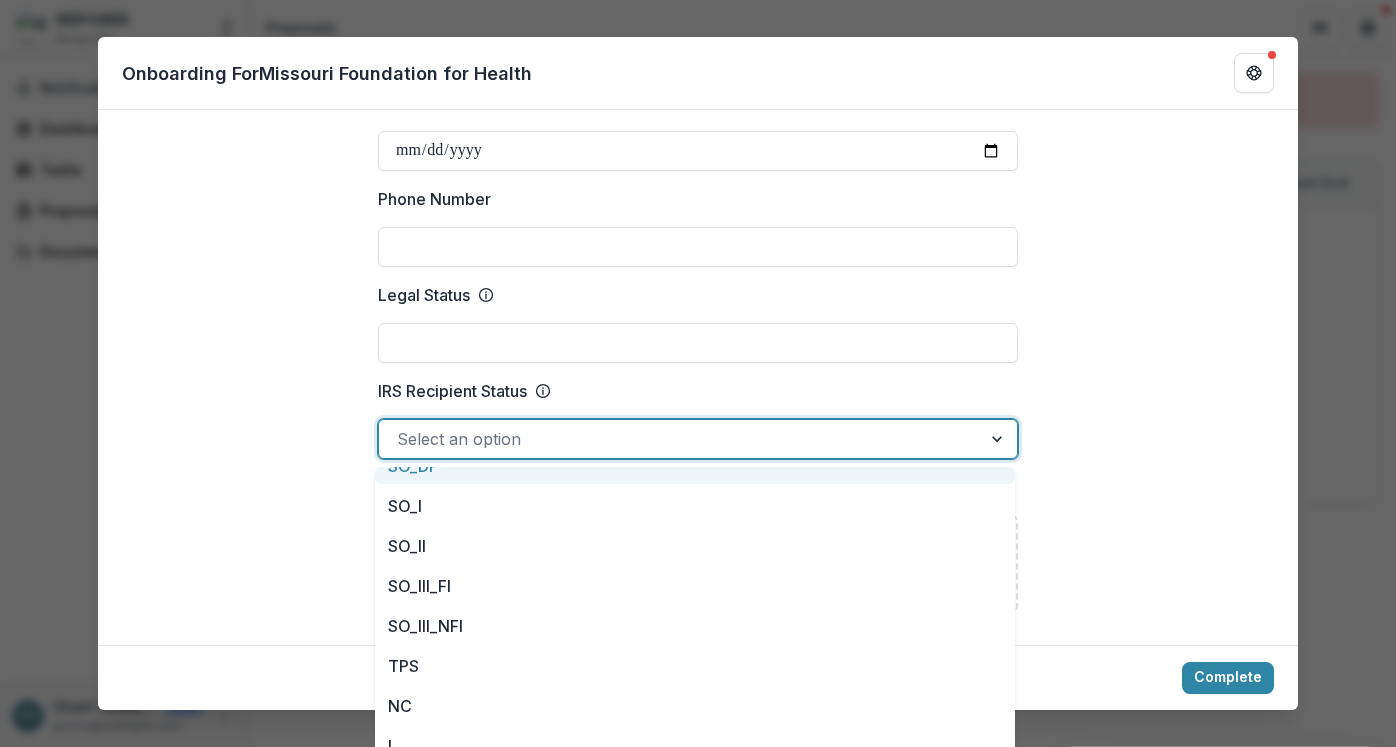 click on "Legal Name EIN DBA Website Entity Email Mission Vision Founded Year Phone Number Legal Status IRS Recipient Status Select an option IRS Determination Letter Link Drag and drop files or click to browse Entity Logo Drag and drop files or click to browse Headquarters Address Line 1 Headquarters Address Line 2 Headquarters City Headquarters State Headquarters Zip Code Headquarters Country Mailing Address Line 1 Mailing Address Line 2 Mailing City Mailing State Mailing Zip Code Mailing Country LinkedIn Facebook Instagram Twitter GuideStar Profile Primary Contact Select an option Does your organization have a fiscal sponsor? Select an option" at bounding box center [698, 988] 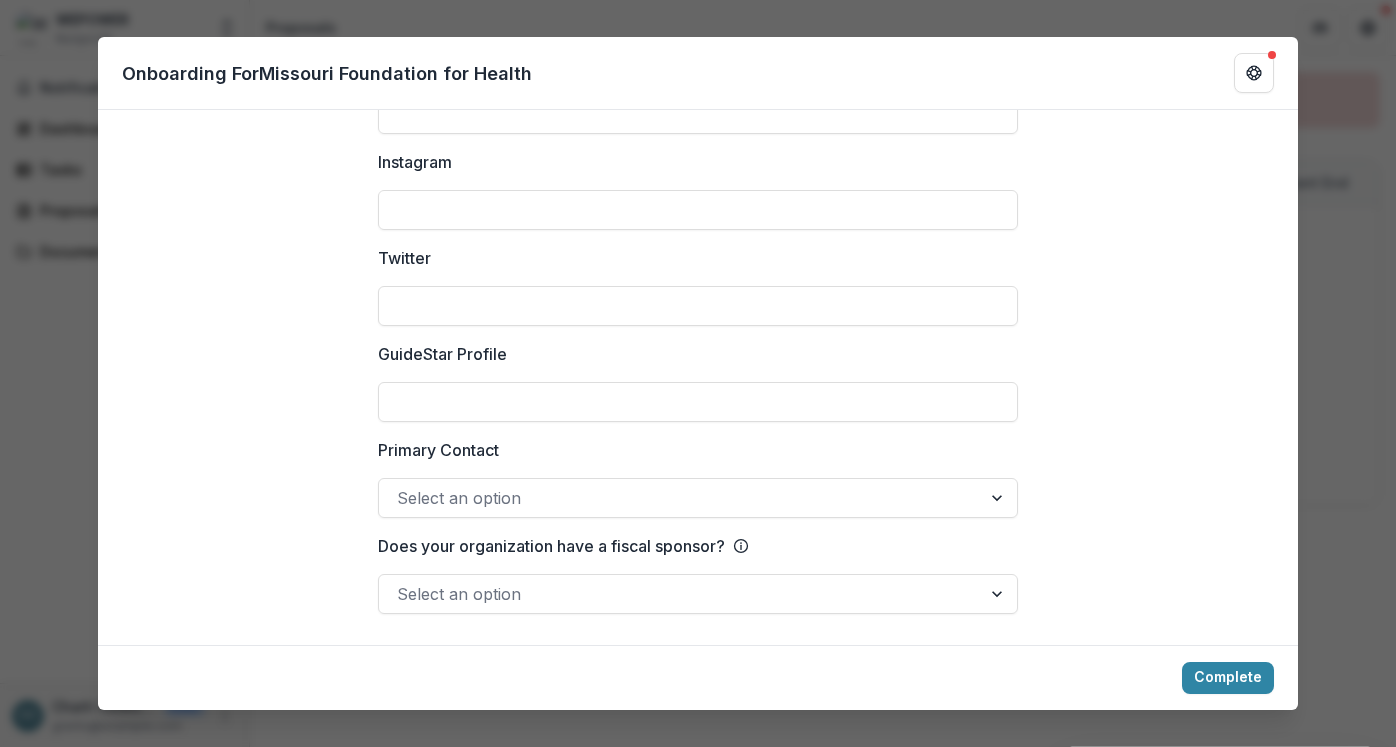 scroll, scrollTop: 2792, scrollLeft: 0, axis: vertical 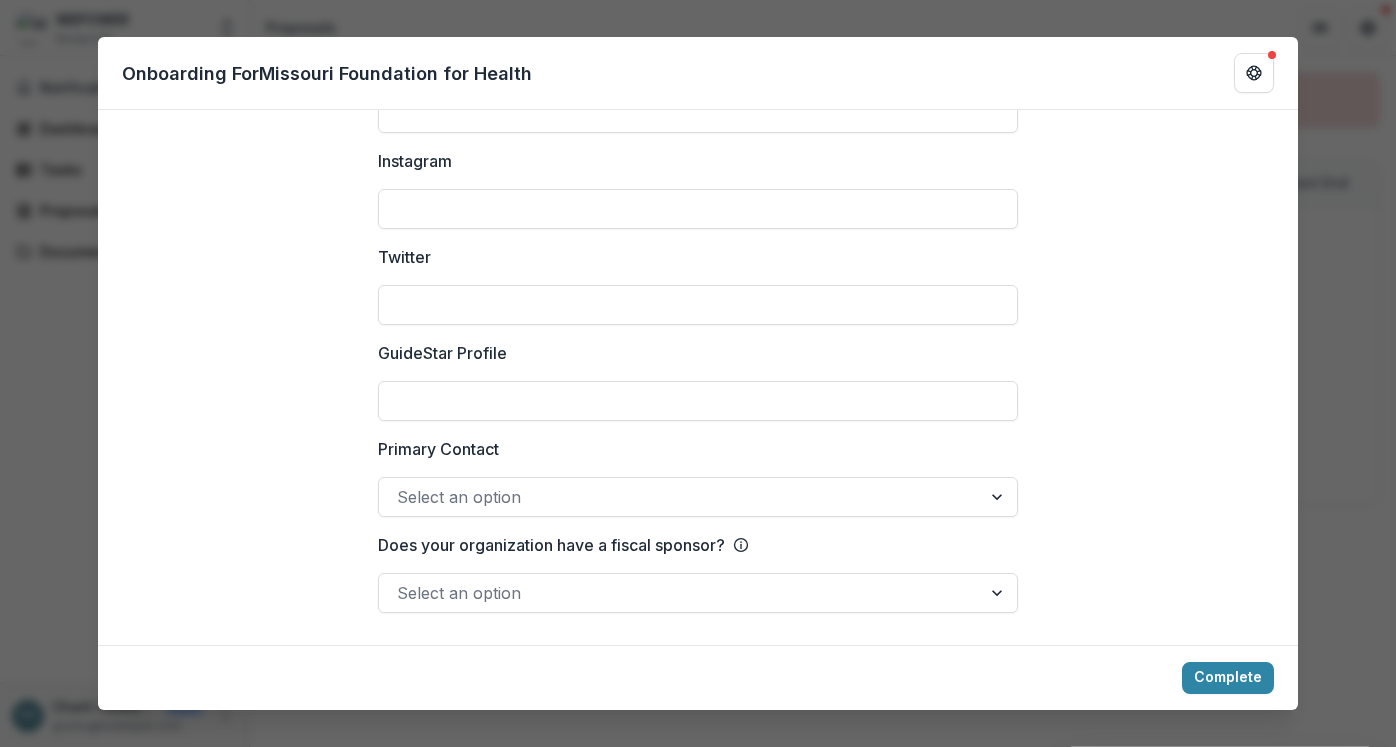 click at bounding box center (680, 497) 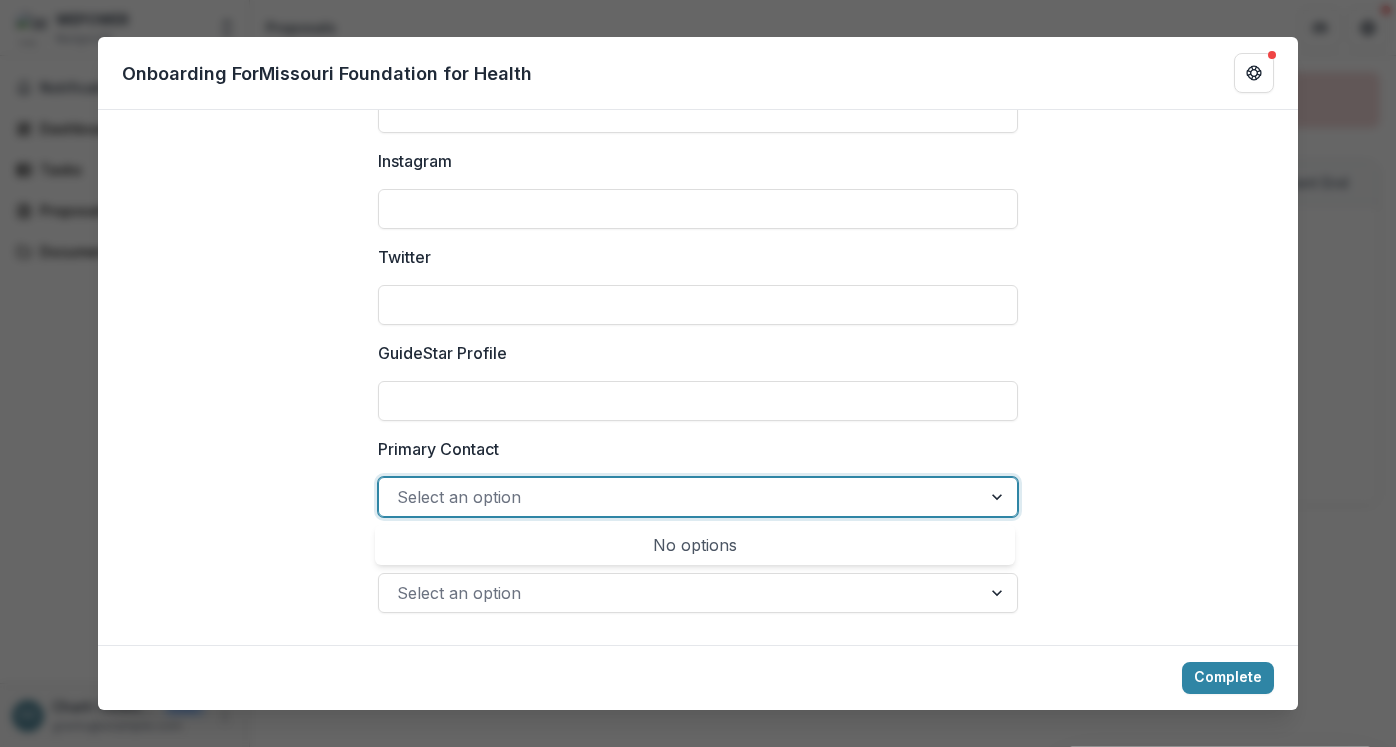 click on "No options" at bounding box center [695, 545] 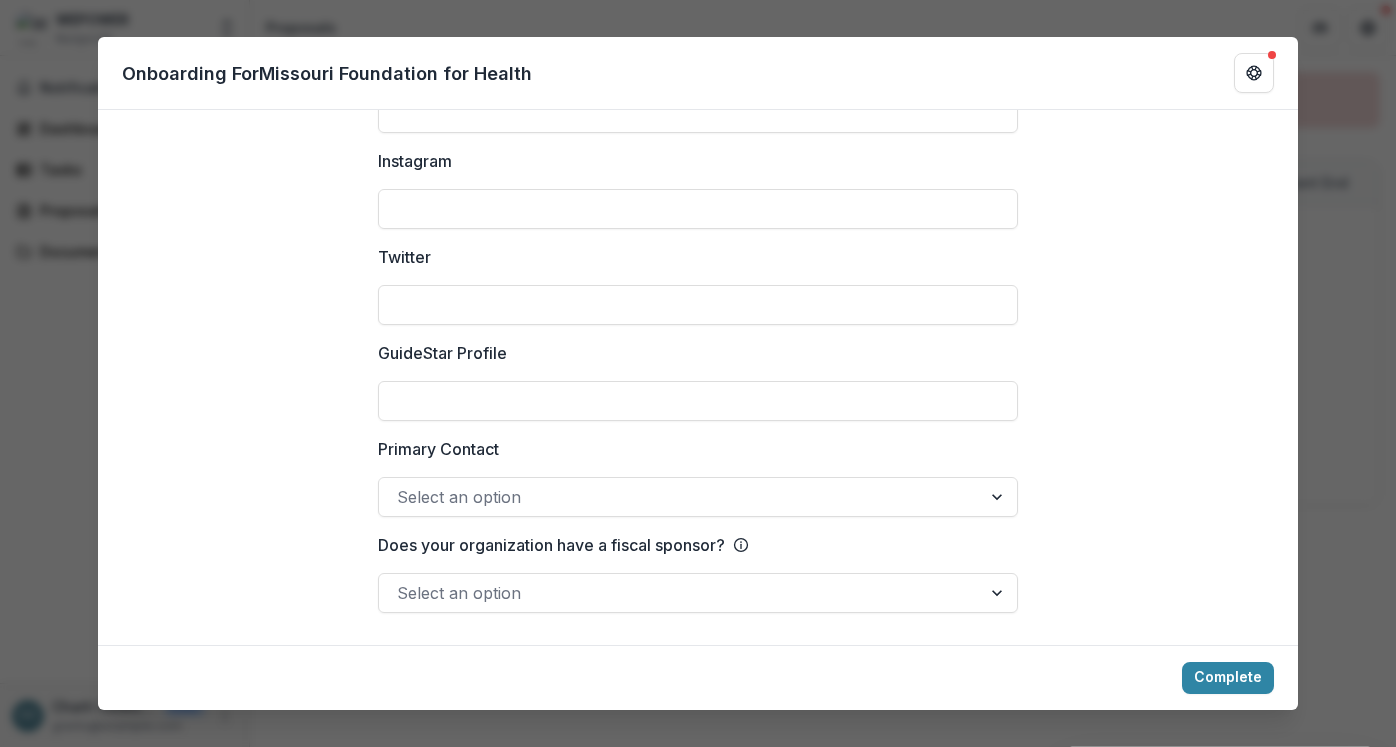 click at bounding box center (999, 593) 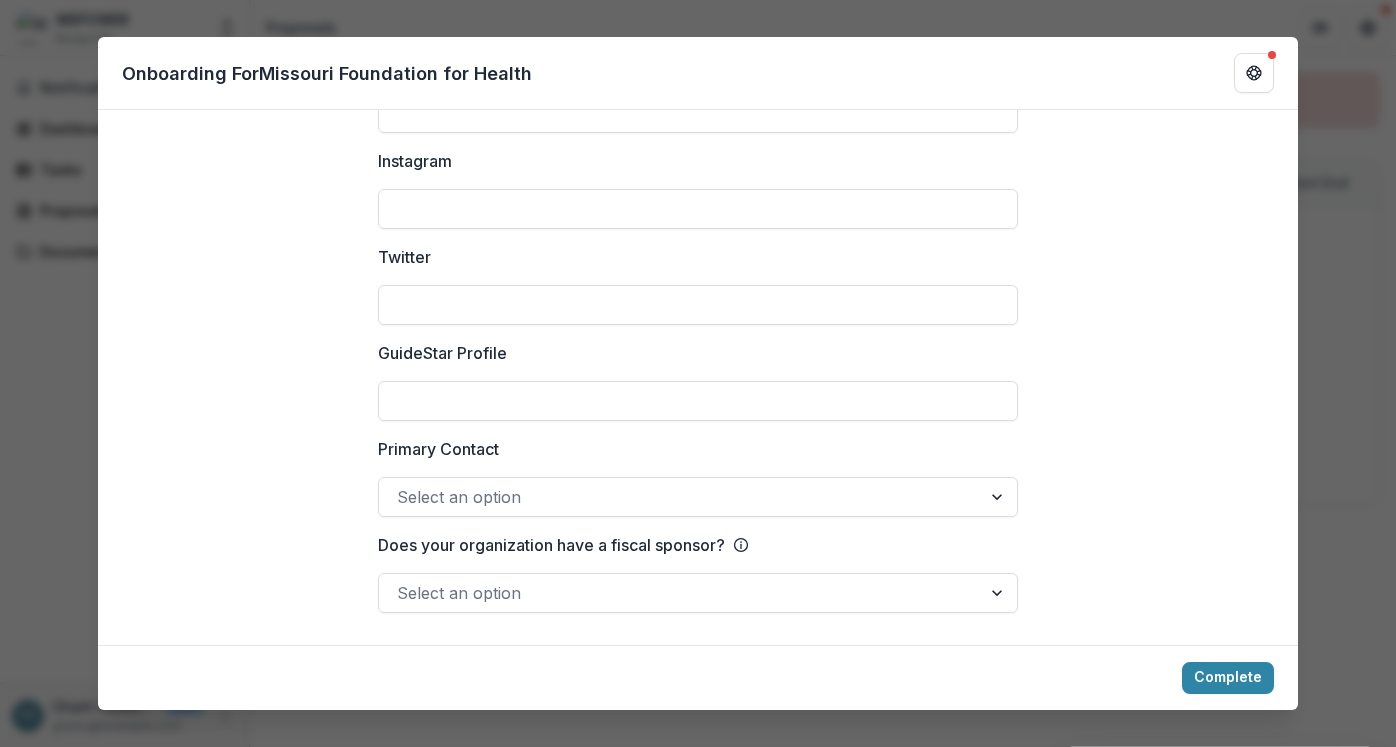 click on "Legal Name EIN DBA Website Entity Email Mission Vision Founded Year Phone Number Legal Status IRS Recipient Status Select an option IRS Determination Letter Link Drag and drop files or click to browse Entity Logo Drag and drop files or click to browse Headquarters Address Line 1 Headquarters Address Line 2 Headquarters City Headquarters State Headquarters Zip Code Headquarters Country Mailing Address Line 1 Mailing Address Line 2 Mailing City Mailing State Mailing Zip Code Mailing Country LinkedIn Facebook Instagram Twitter GuideStar Profile Primary Contact Select an option Does your organization have a fiscal sponsor? Select an option" at bounding box center [698, -988] 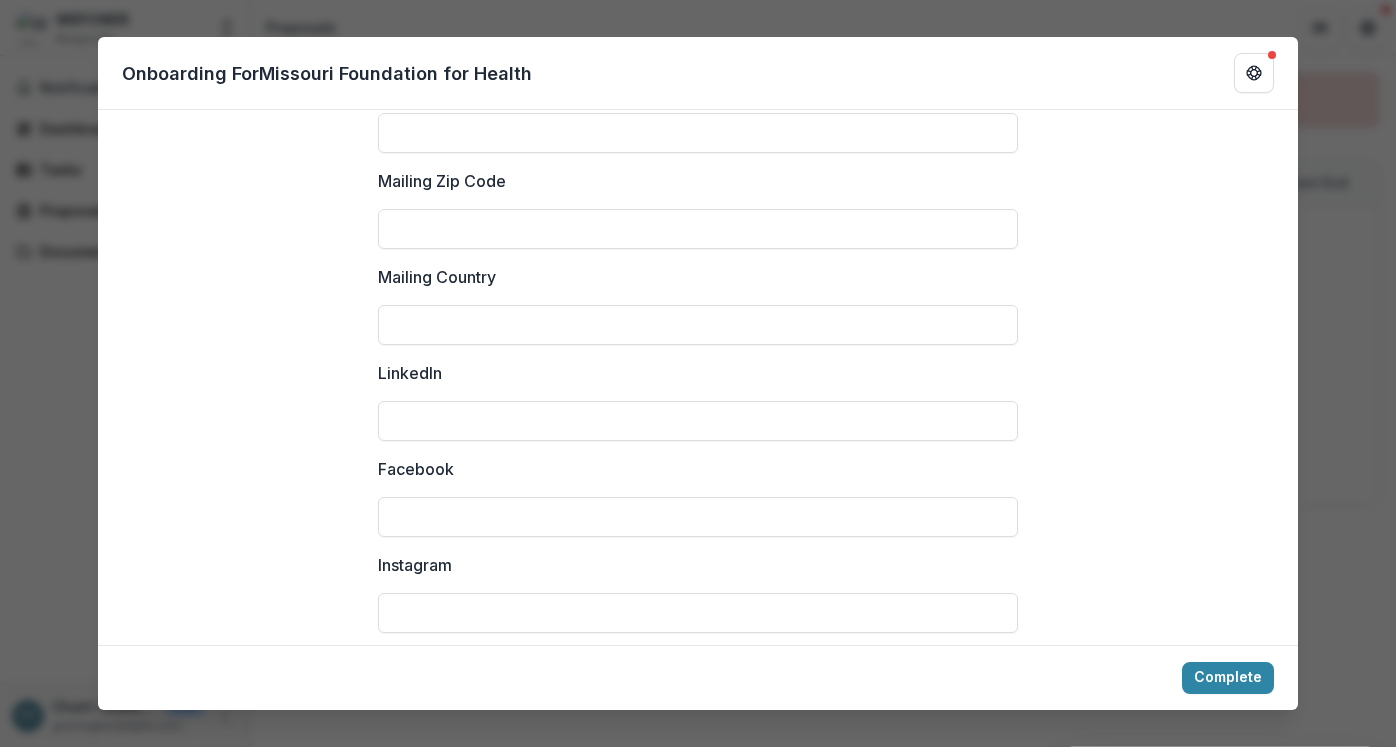 scroll, scrollTop: 2470, scrollLeft: 0, axis: vertical 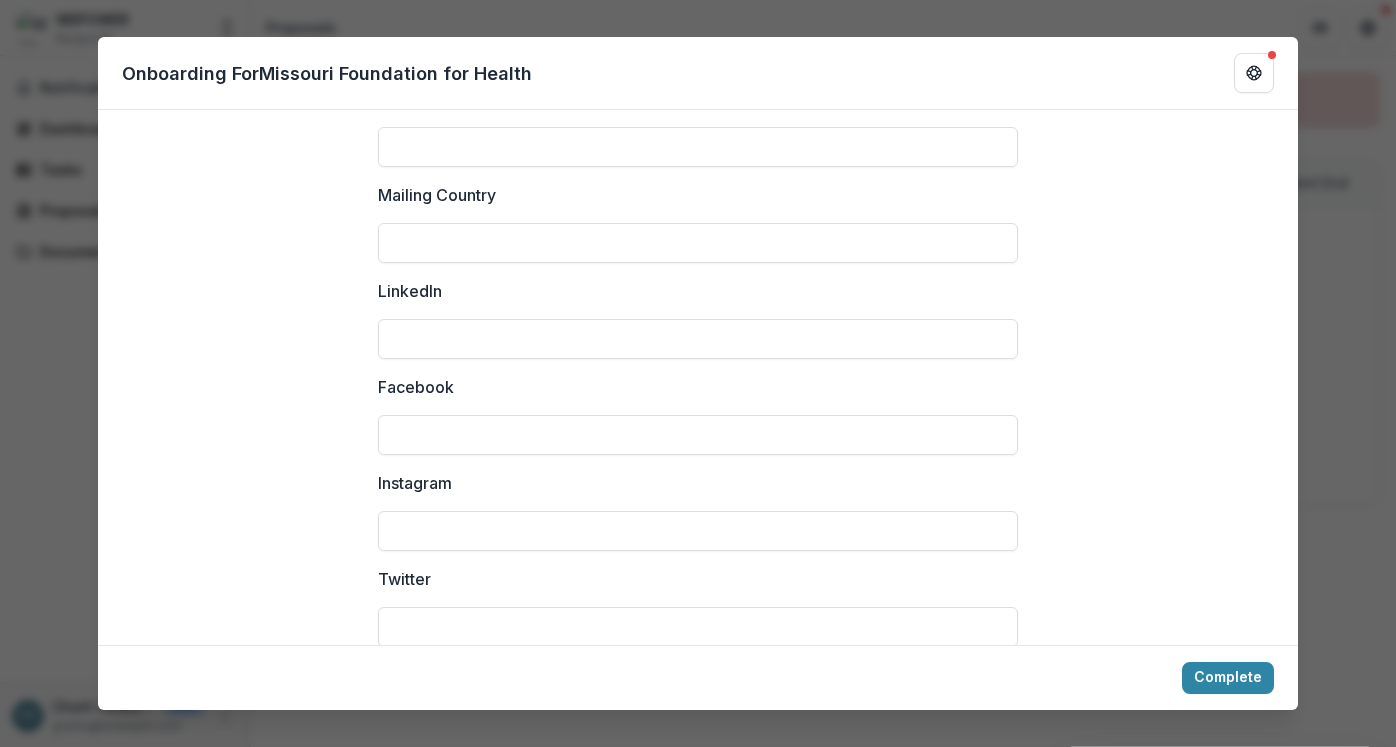 click on "Onboarding For Missouri Foundation for Health Please confirm/complete the following fields for Missouri Foundation for Health . This data will be stored on your central profile and autofilled into future forms in Temelio. Legal Name EIN DBA Website Entity Email Mission Vision Founded Year Phone Number Legal Status IRS Recipient Status Select an option IRS Determination Letter Link Drag and drop files or click to browse Entity Logo Drag and drop files or click to browse Headquarters Address Line 1 Headquarters Address Line 2 Headquarters City Headquarters State Headquarters Zip Code Headquarters Country Mailing Address Line 1 Mailing Address Line 2 Mailing City Mailing State Mailing Zip Code Mailing Country LinkedIn Facebook Instagram Twitter GuideStar Profile Primary Contact Select an option Does your organization have a fiscal sponsor? Select an option IRS Determination Letter Link Drag and drop files or click to browse Entity Logo Drag and drop files or click to browse Headquarters Address Line 1 Headquarters Address Line 2 Headquarters City Headquarters State Headquarters Zip Code Headquarters Country Mailing Address Line 1 Mailing Address Line 2 Mailing City Mailing State Mailing Zip Code Mailing Country LinkedIn Facebook Instagram Twitter GuideStar Profile Primary Contact Select an option Does your organization have a fiscal sponsor? Select an option" at bounding box center (698, 373) 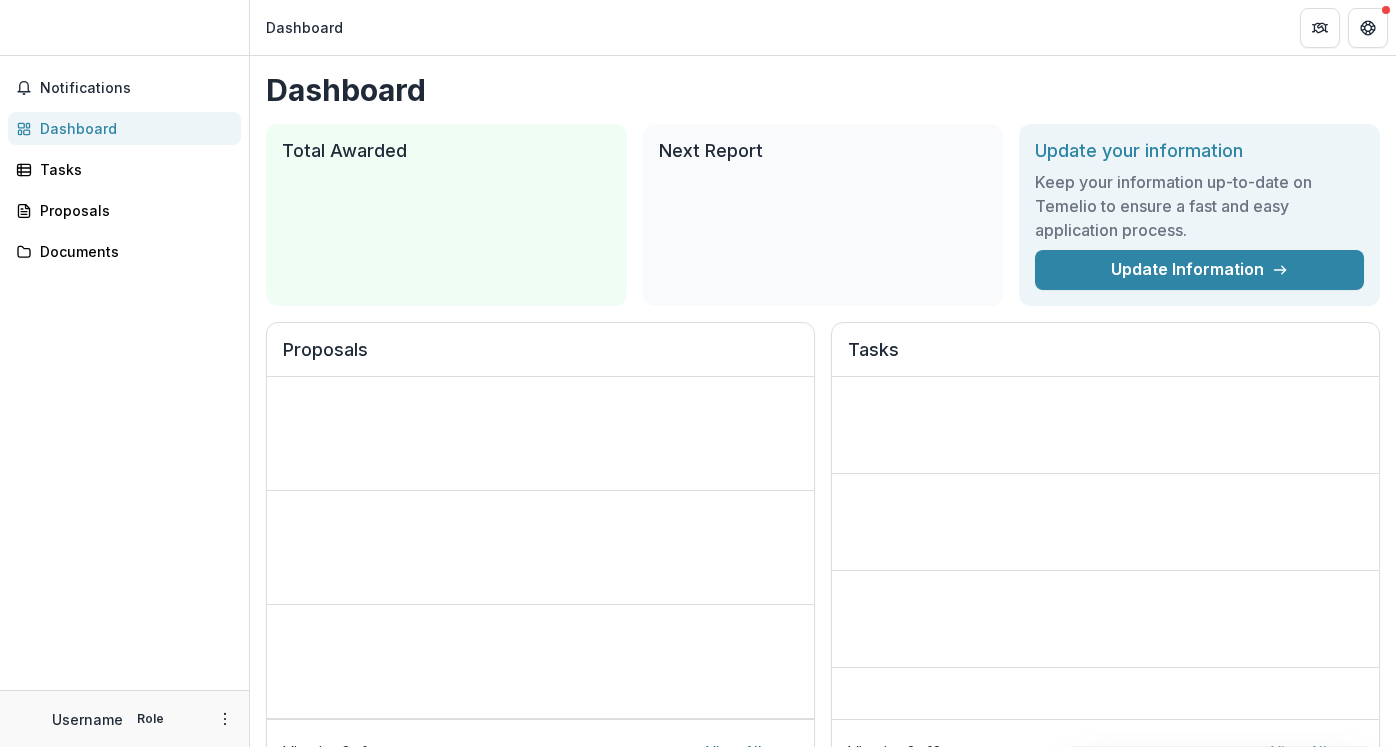 scroll, scrollTop: 0, scrollLeft: 0, axis: both 